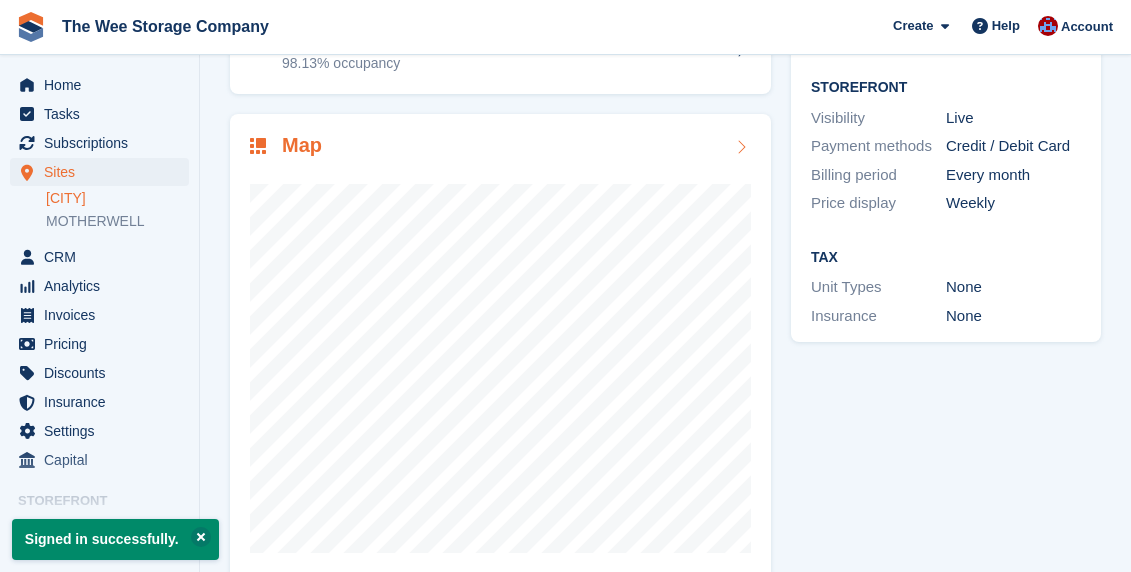 scroll, scrollTop: 260, scrollLeft: 0, axis: vertical 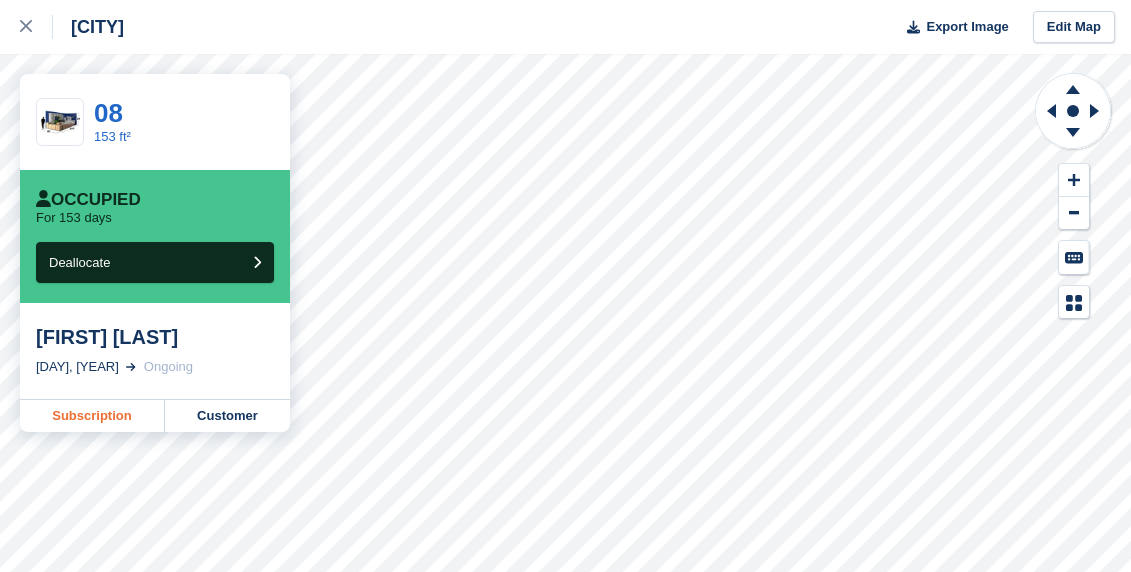 click on "Subscription" at bounding box center (92, 416) 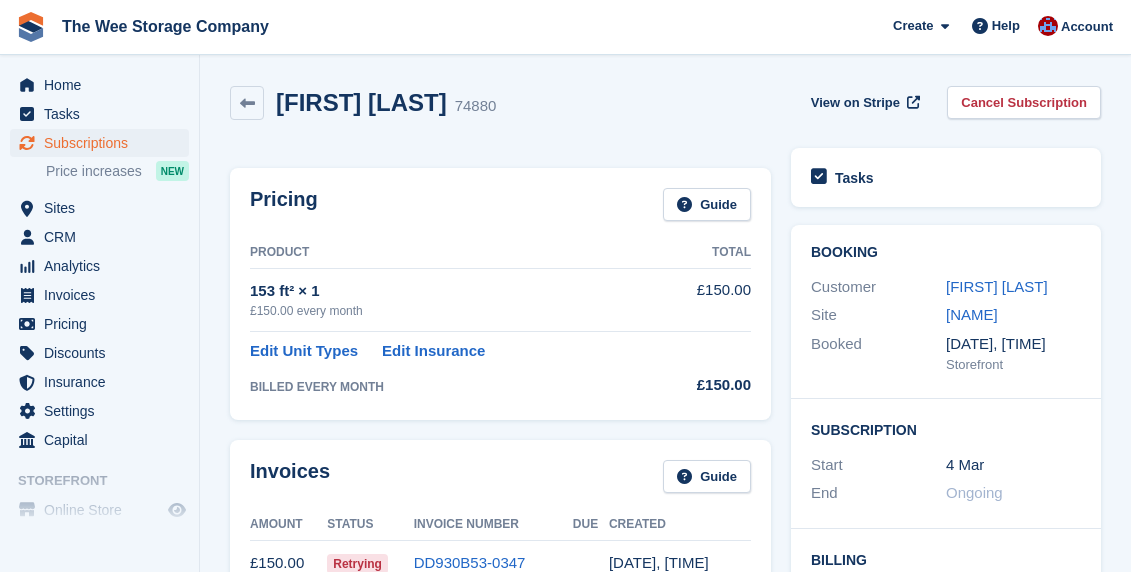 scroll, scrollTop: 0, scrollLeft: 0, axis: both 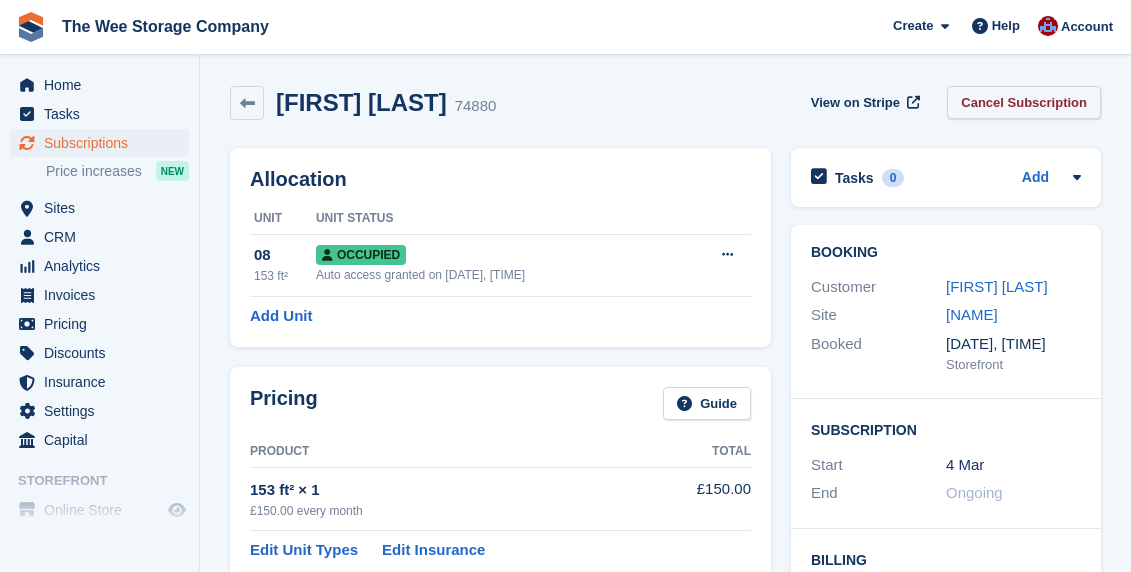 click on "Cancel Subscription" at bounding box center (1024, 102) 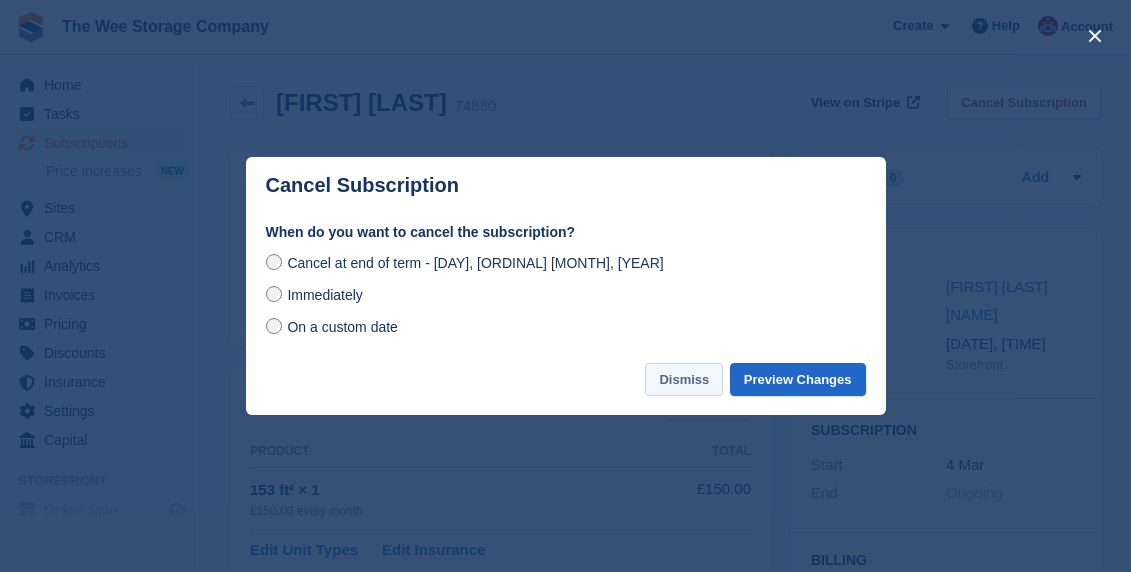click on "Dismiss" at bounding box center (684, 379) 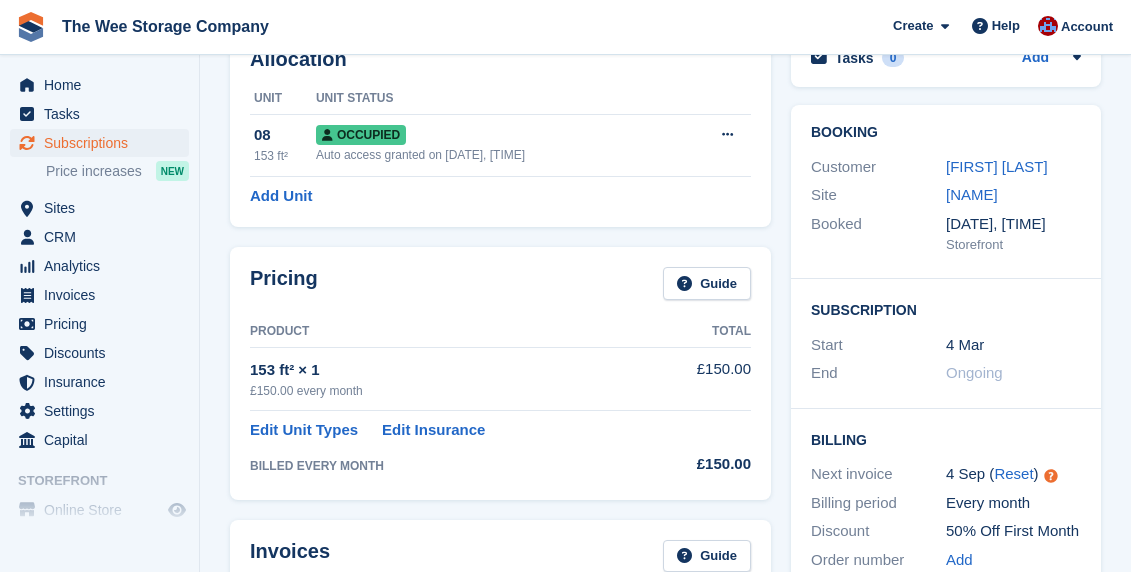 scroll, scrollTop: 0, scrollLeft: 0, axis: both 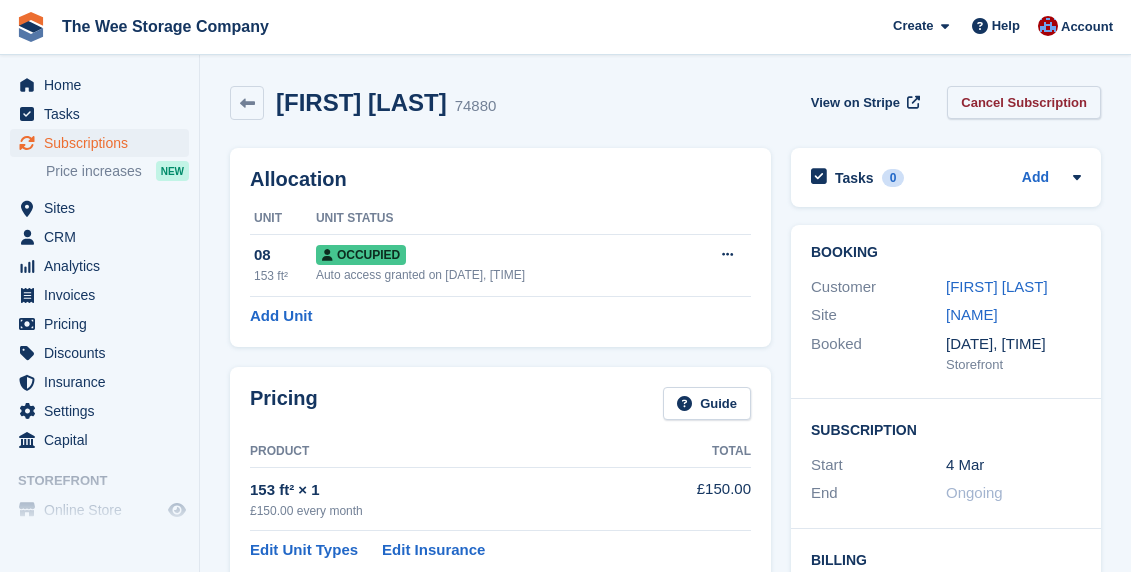click on "Cancel Subscription" at bounding box center (1024, 102) 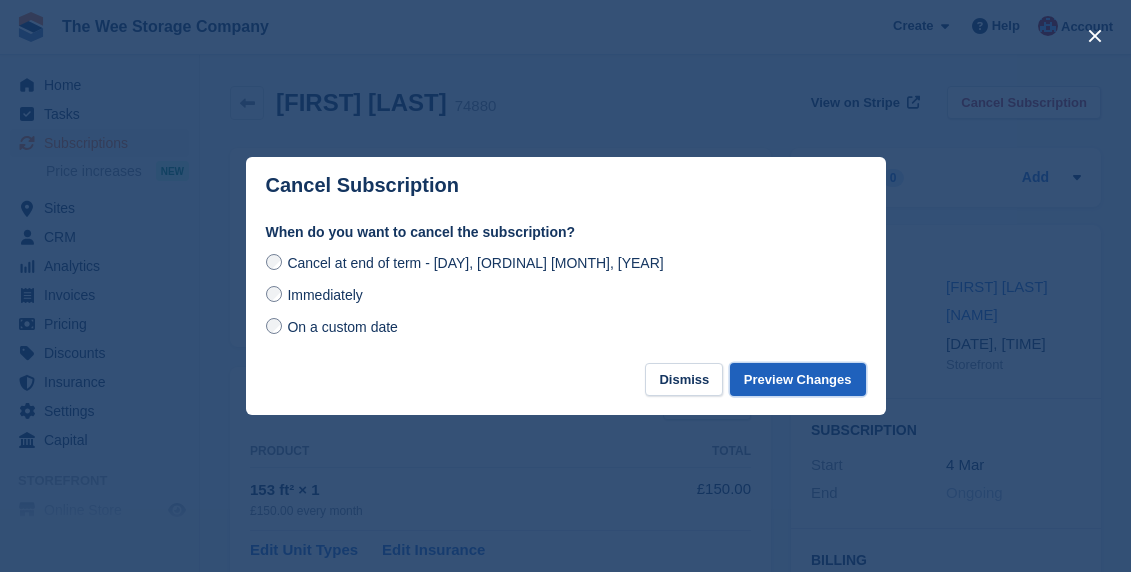 click on "Preview Changes" at bounding box center [798, 379] 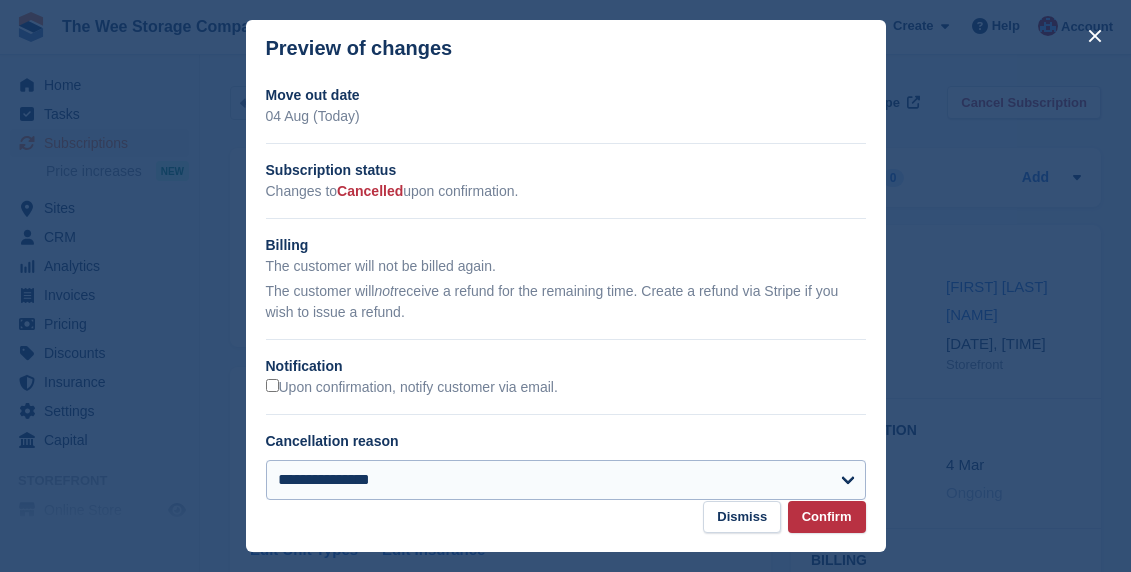 scroll, scrollTop: 32, scrollLeft: 0, axis: vertical 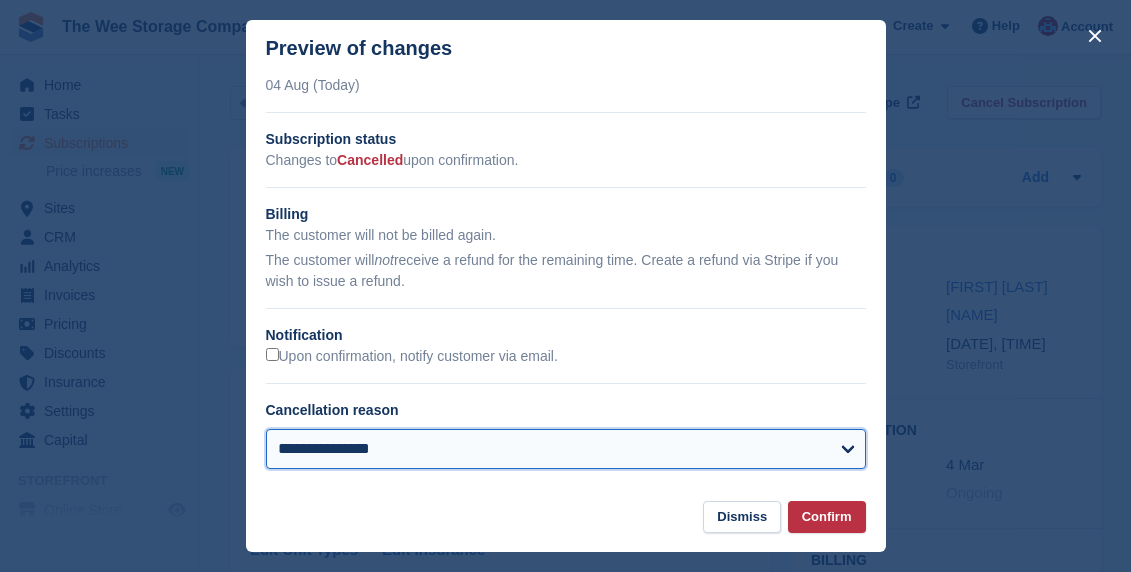 click on "**********" at bounding box center [566, 449] 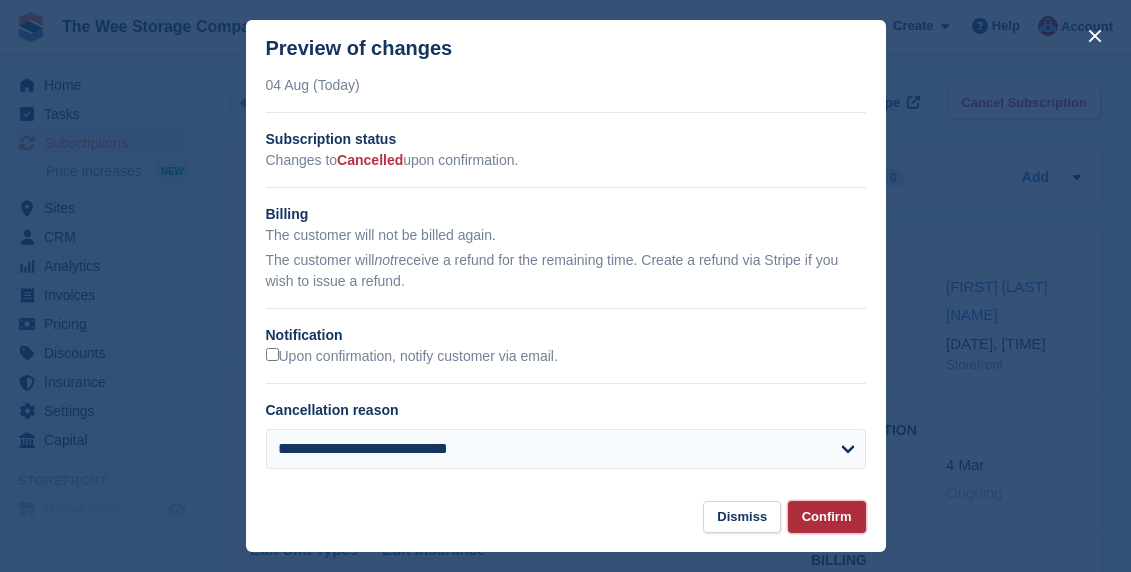 click on "Confirm" at bounding box center [827, 517] 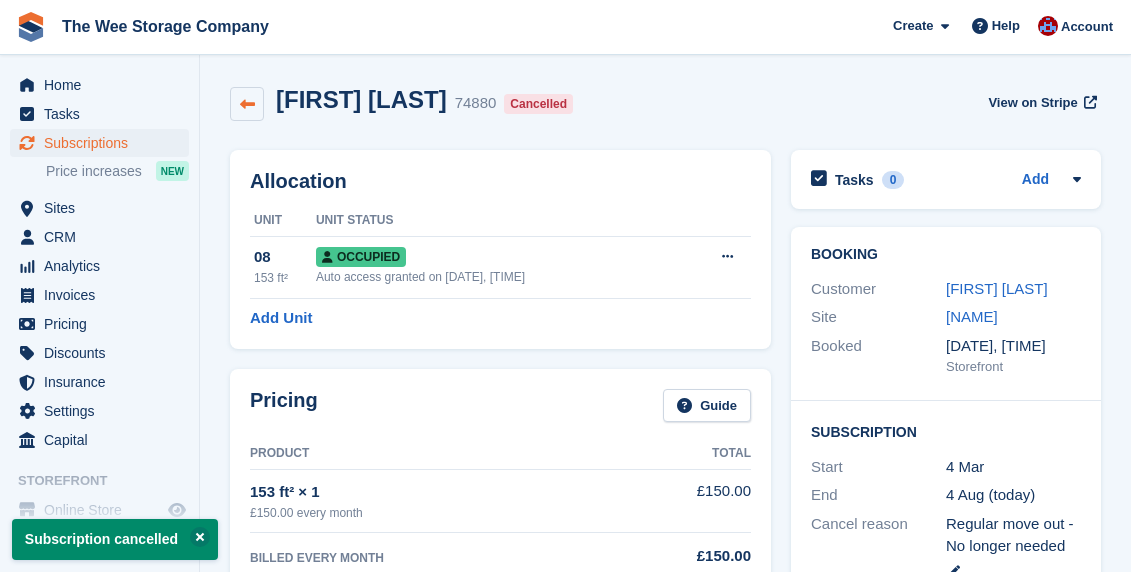 click at bounding box center [247, 104] 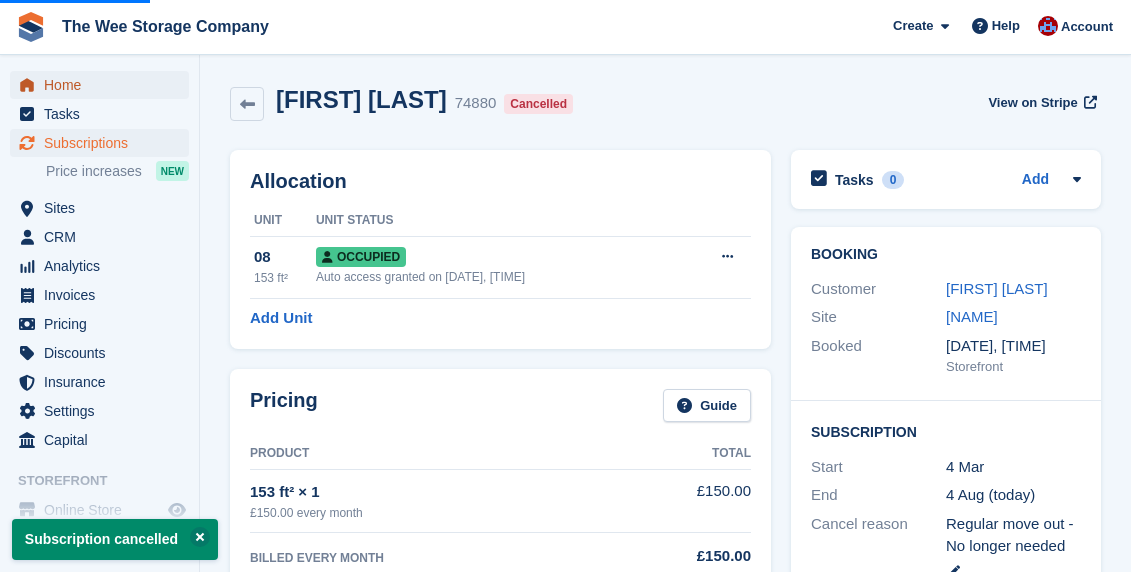 click on "Home" at bounding box center [104, 85] 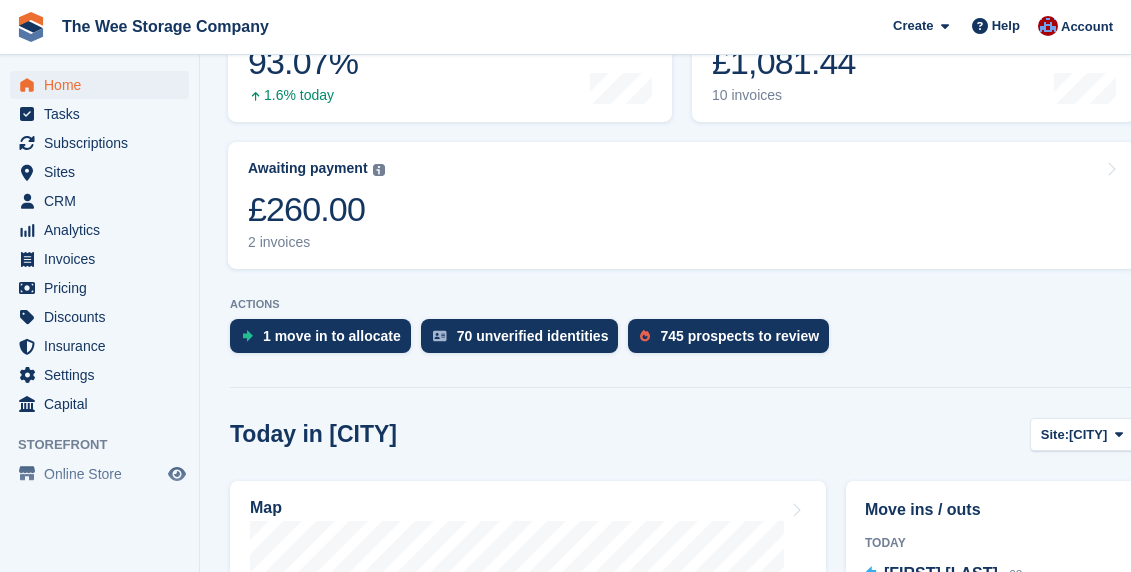 scroll, scrollTop: 359, scrollLeft: 0, axis: vertical 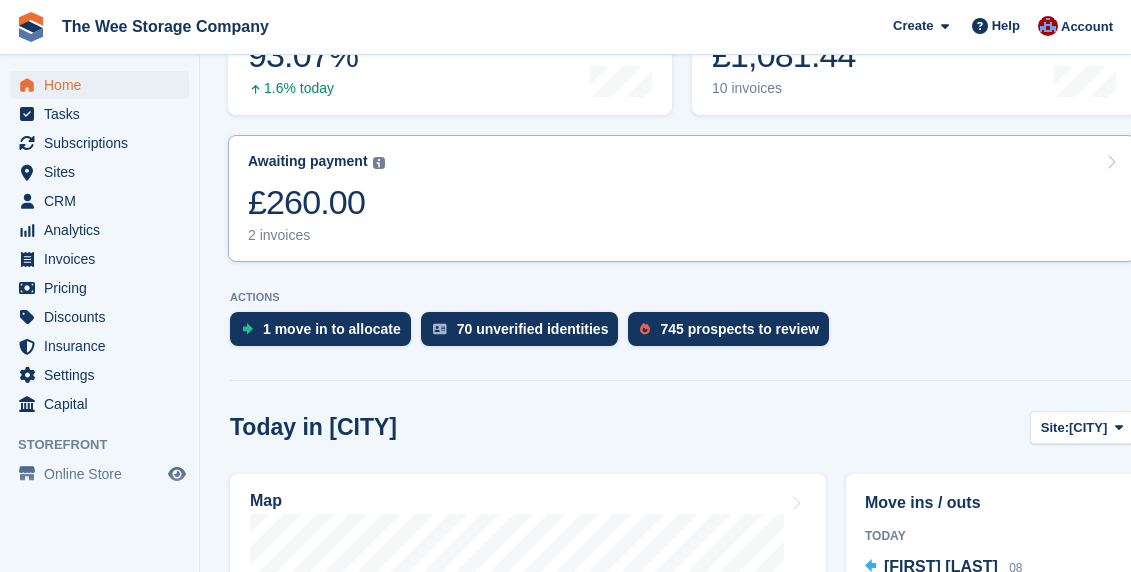 click on "Awaiting payment
The total outstanding balance on all open invoices.
£260.00
2 invoices" at bounding box center (682, 198) 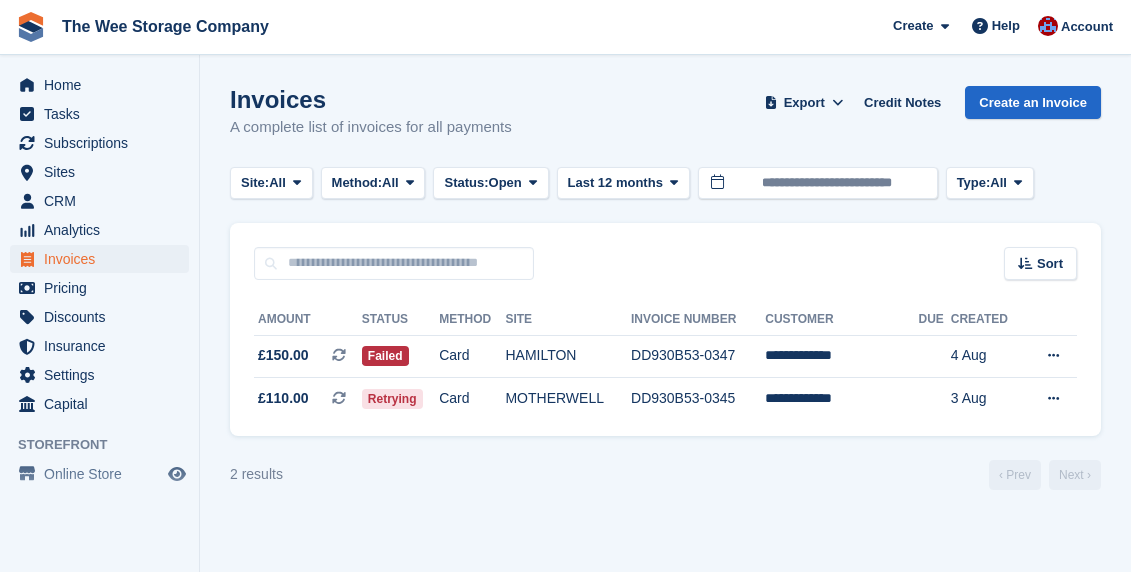 scroll, scrollTop: 0, scrollLeft: 0, axis: both 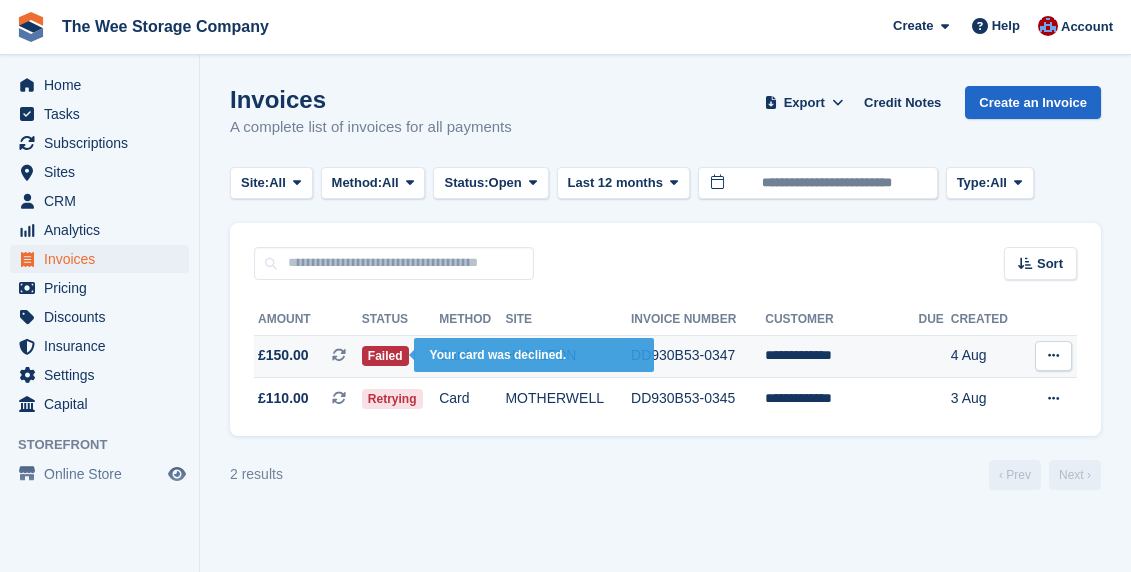 click on "Failed" at bounding box center [385, 356] 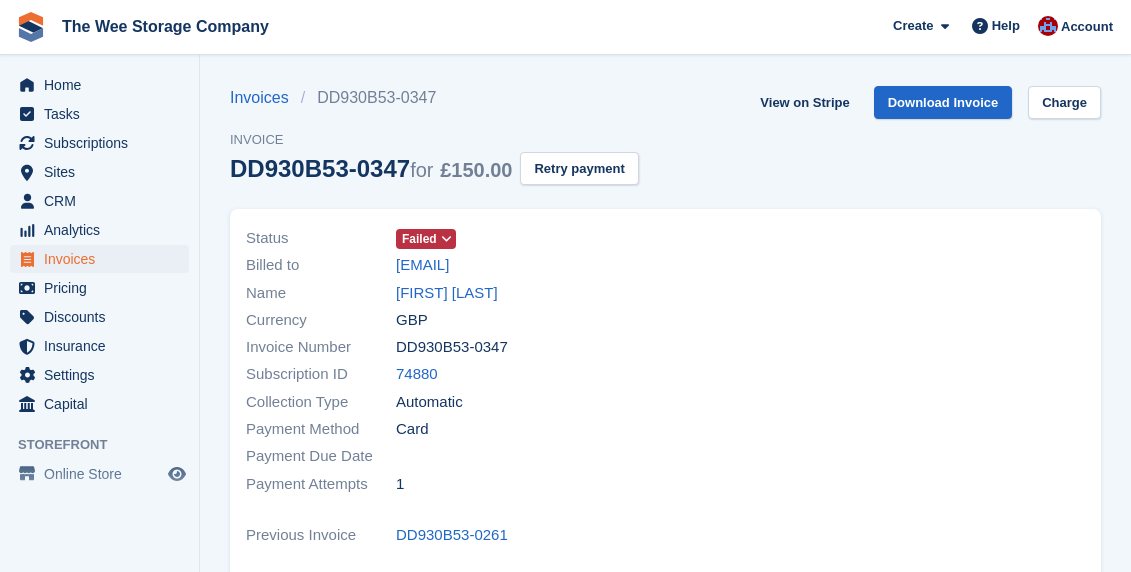 scroll, scrollTop: 0, scrollLeft: 0, axis: both 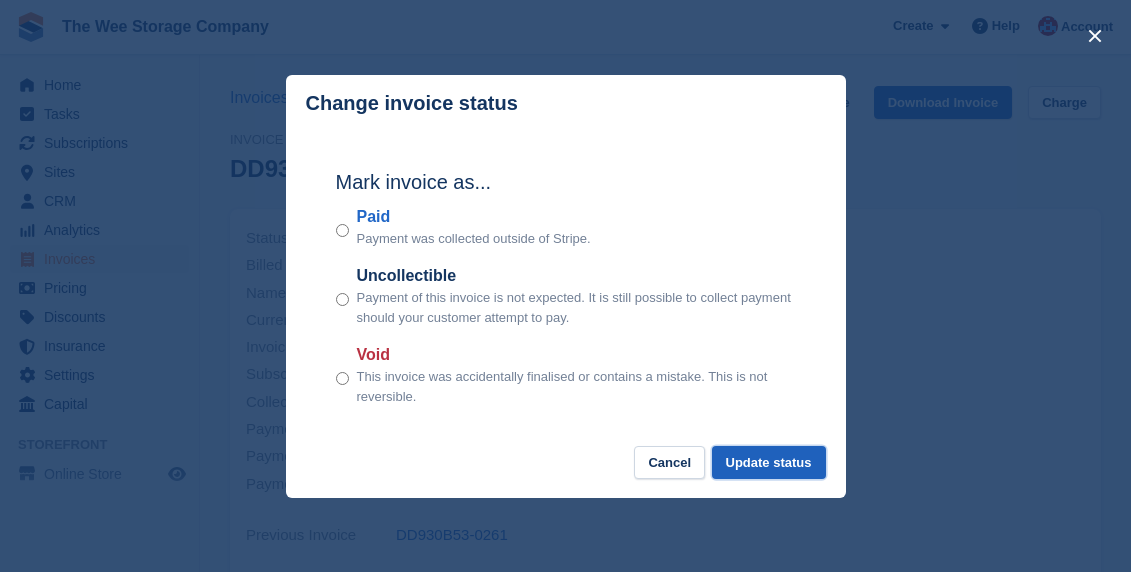 click on "Update status" at bounding box center [769, 462] 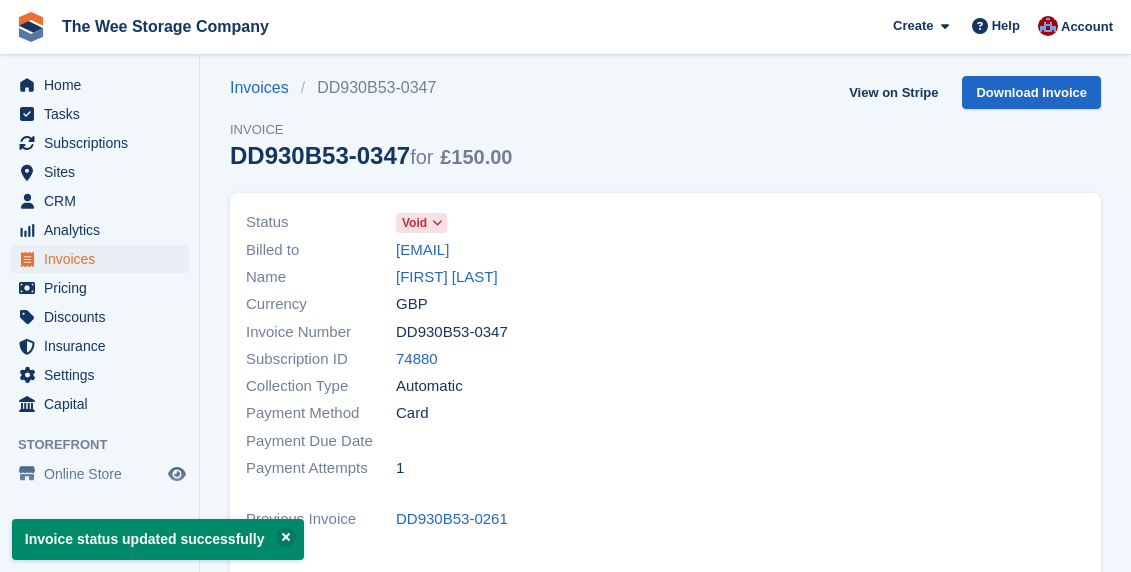 scroll, scrollTop: 0, scrollLeft: 0, axis: both 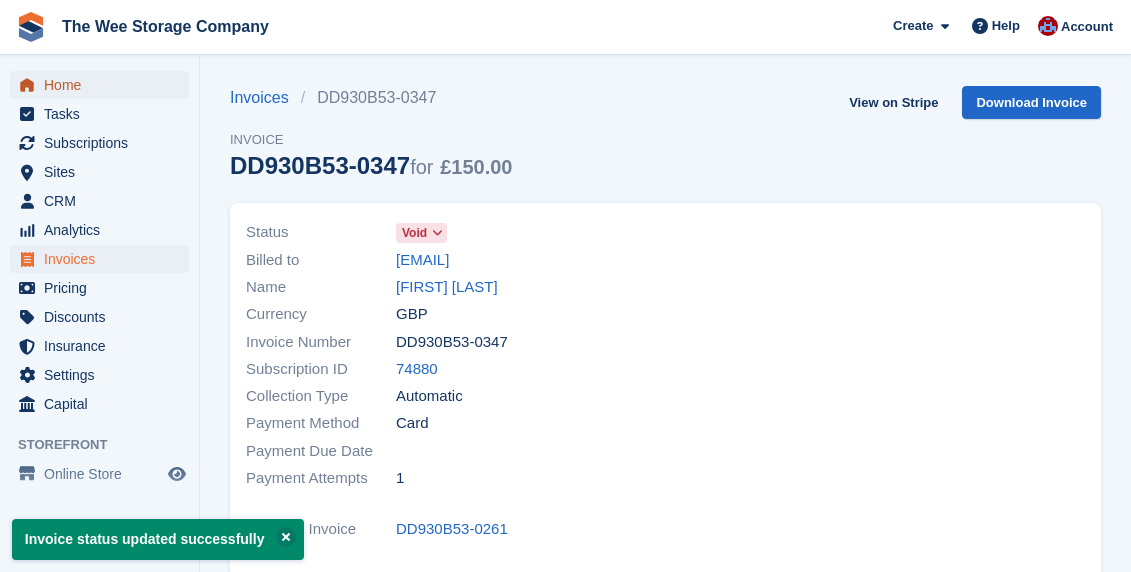 click on "Home" at bounding box center [104, 85] 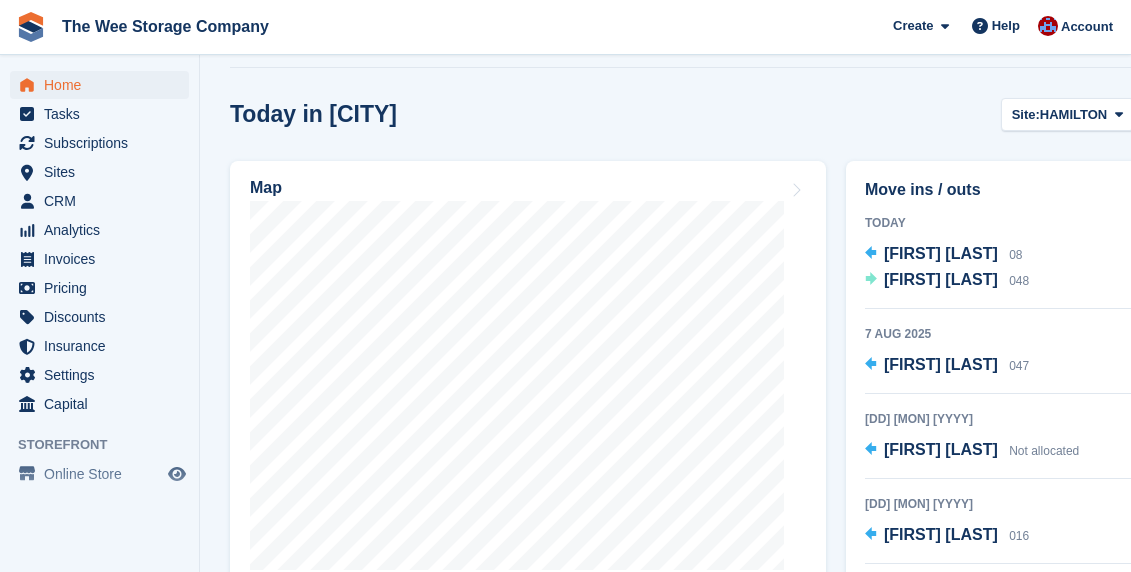 scroll, scrollTop: 689, scrollLeft: 0, axis: vertical 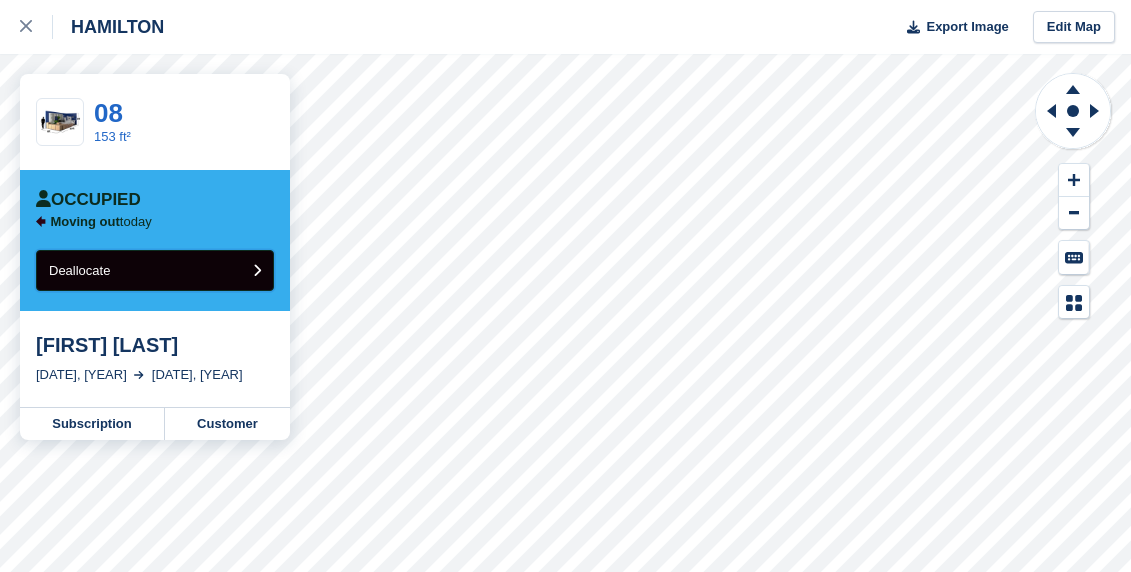 click on "Deallocate" at bounding box center [155, 270] 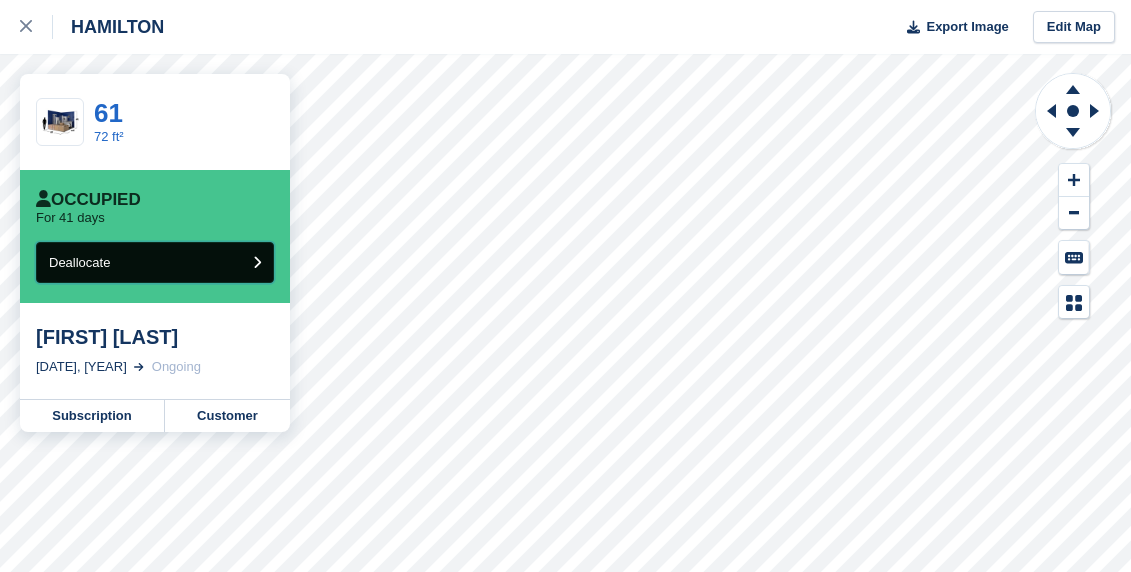 click on "Deallocate" at bounding box center (155, 262) 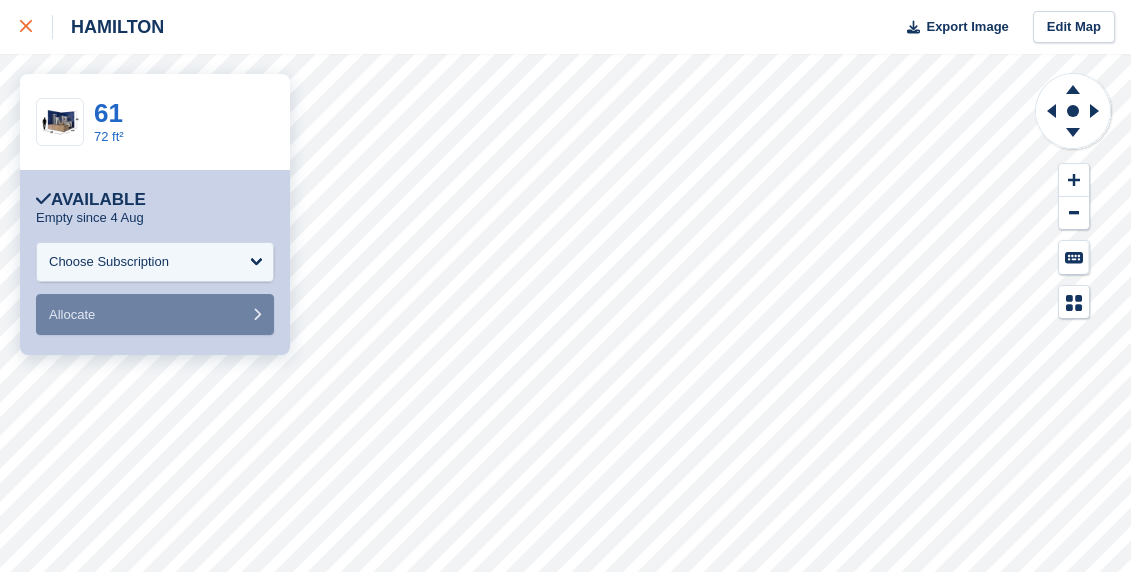click at bounding box center [26, 27] 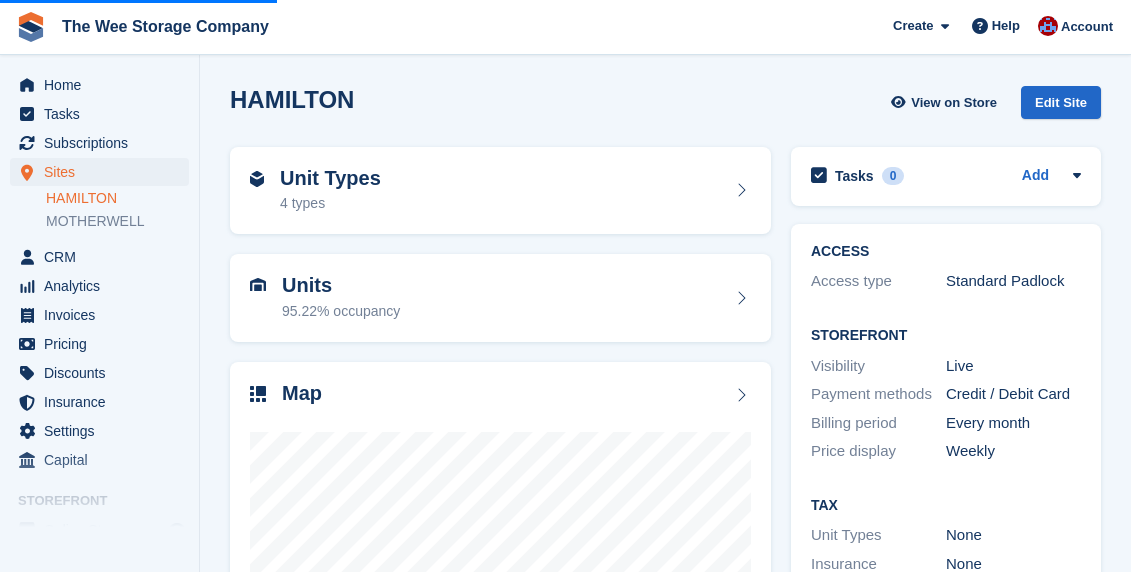 scroll, scrollTop: 0, scrollLeft: 0, axis: both 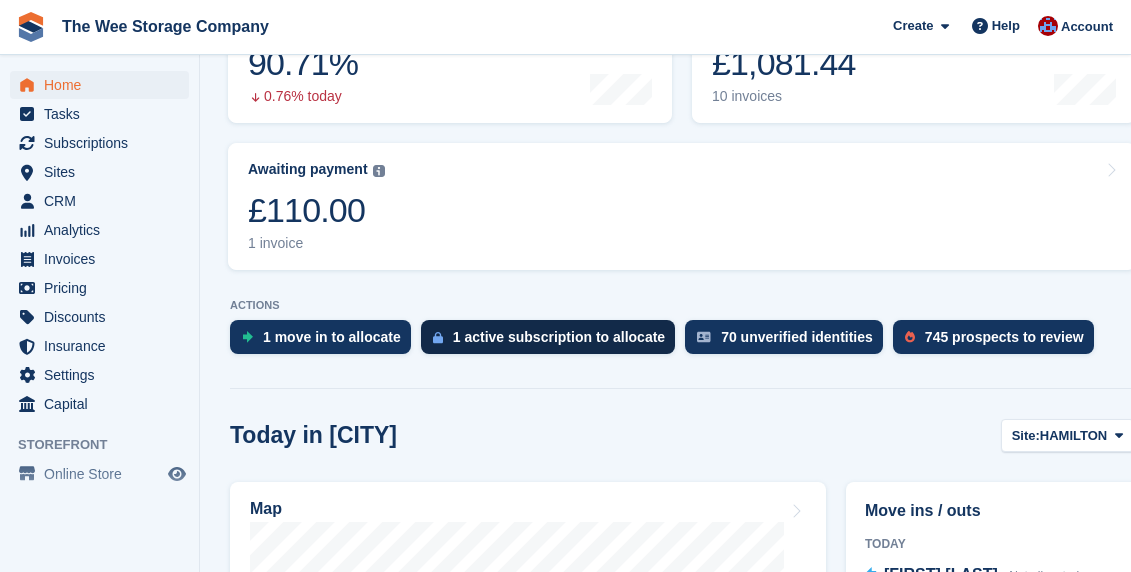 click on "1
active subscription to allocate" at bounding box center [559, 337] 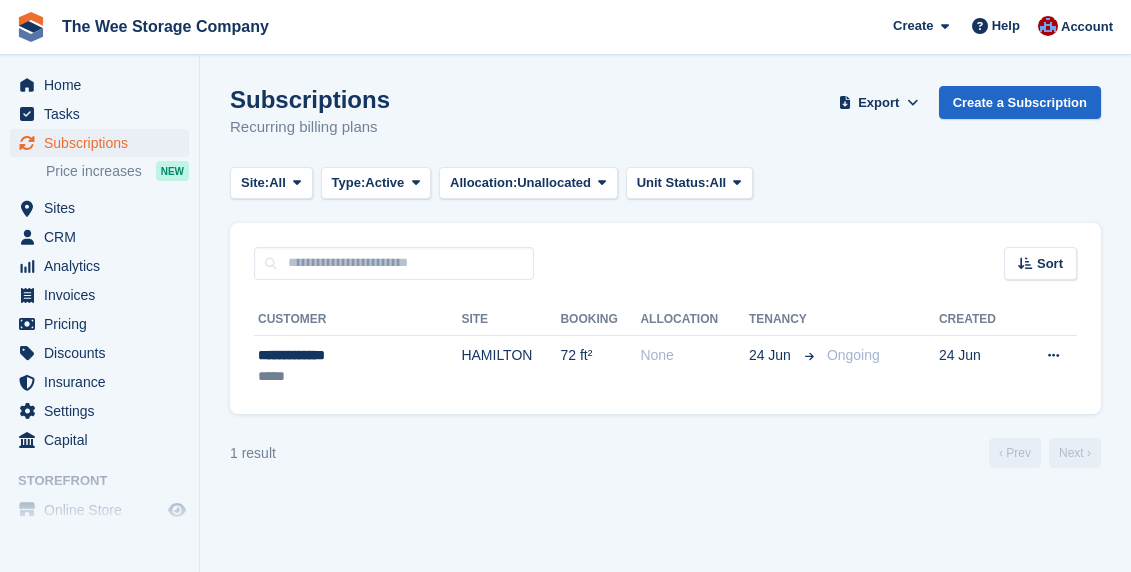 scroll, scrollTop: 0, scrollLeft: 0, axis: both 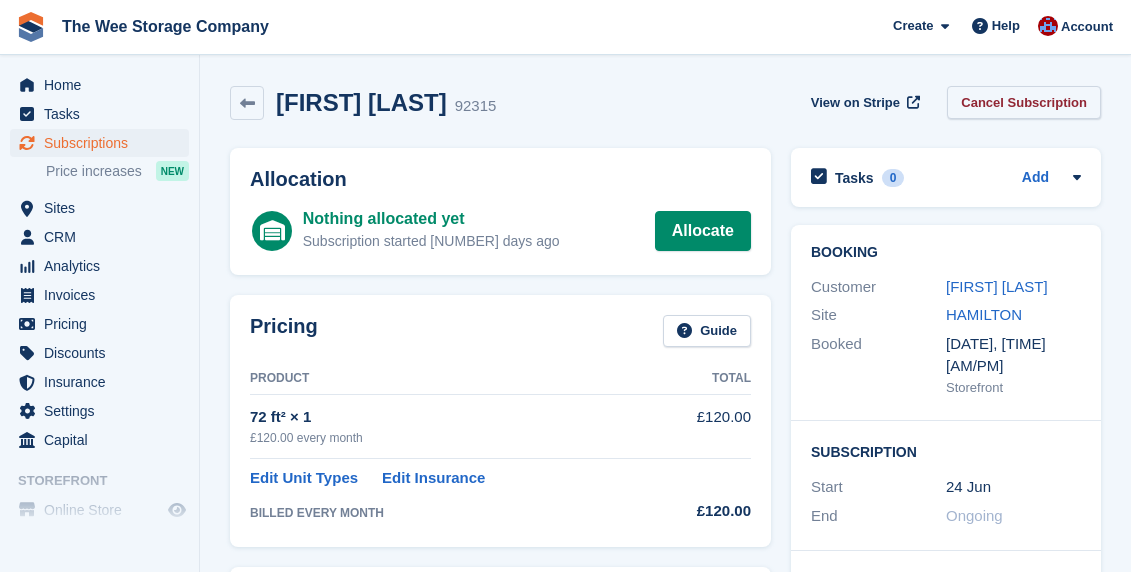 click on "Cancel Subscription" at bounding box center (1024, 102) 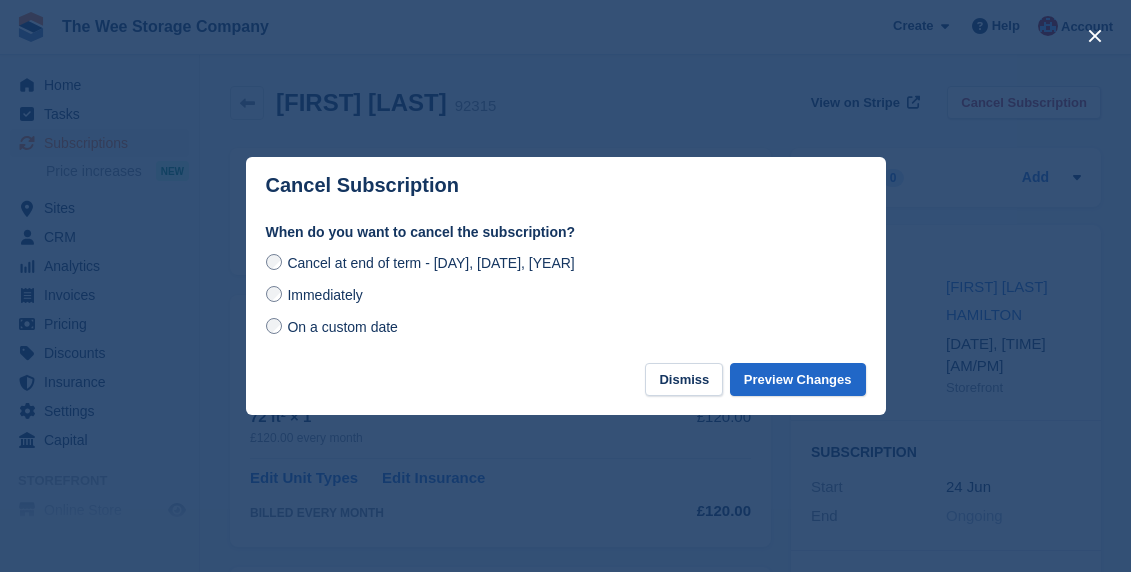 click on "Immediately" at bounding box center [314, 294] 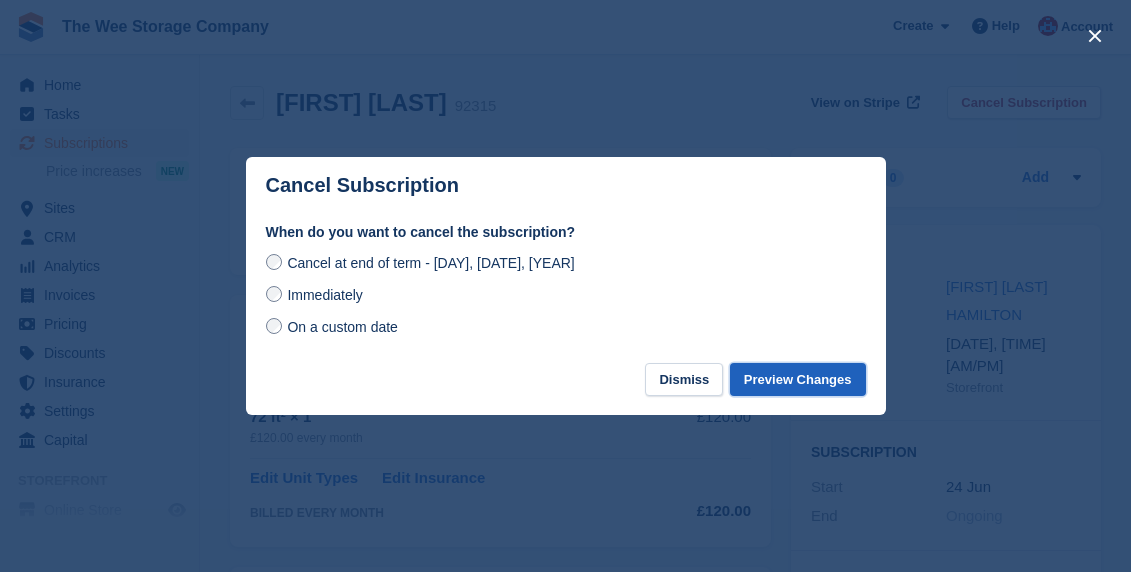click on "Preview Changes" at bounding box center (798, 379) 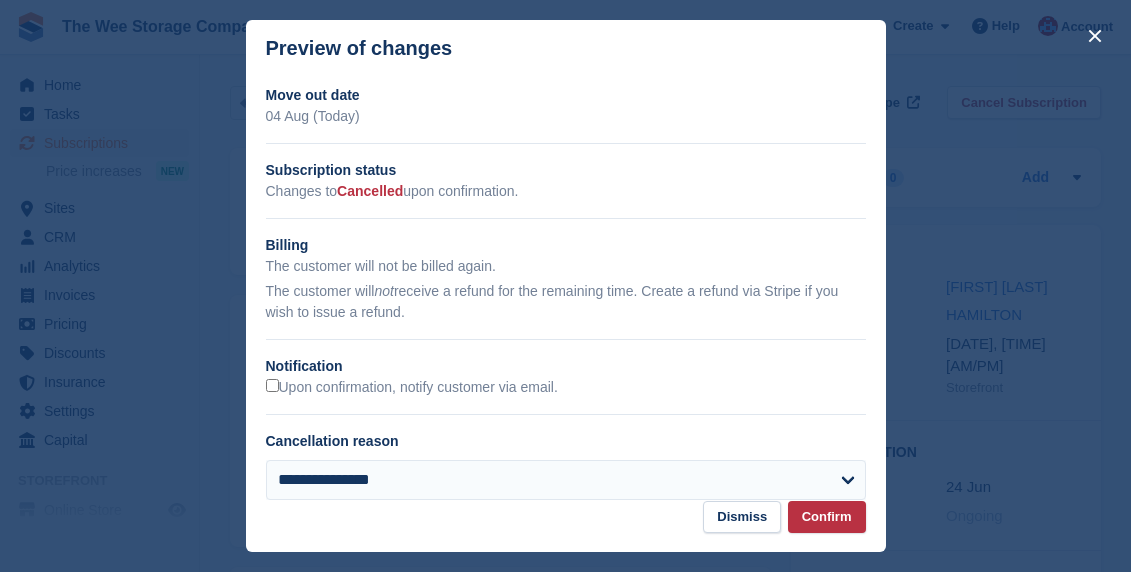 scroll, scrollTop: 32, scrollLeft: 0, axis: vertical 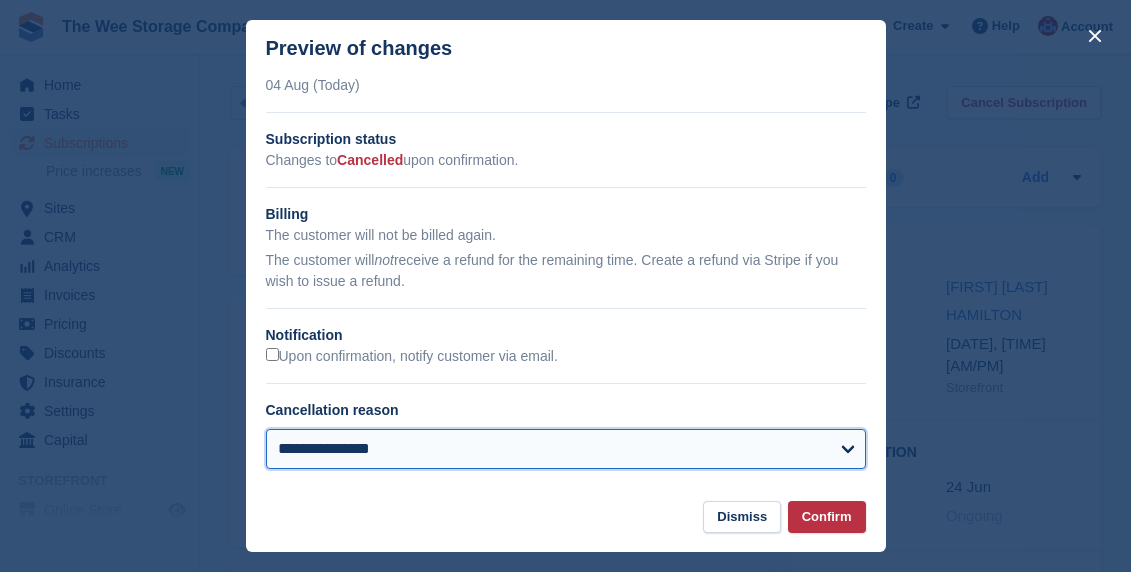 click on "**********" at bounding box center [566, 449] 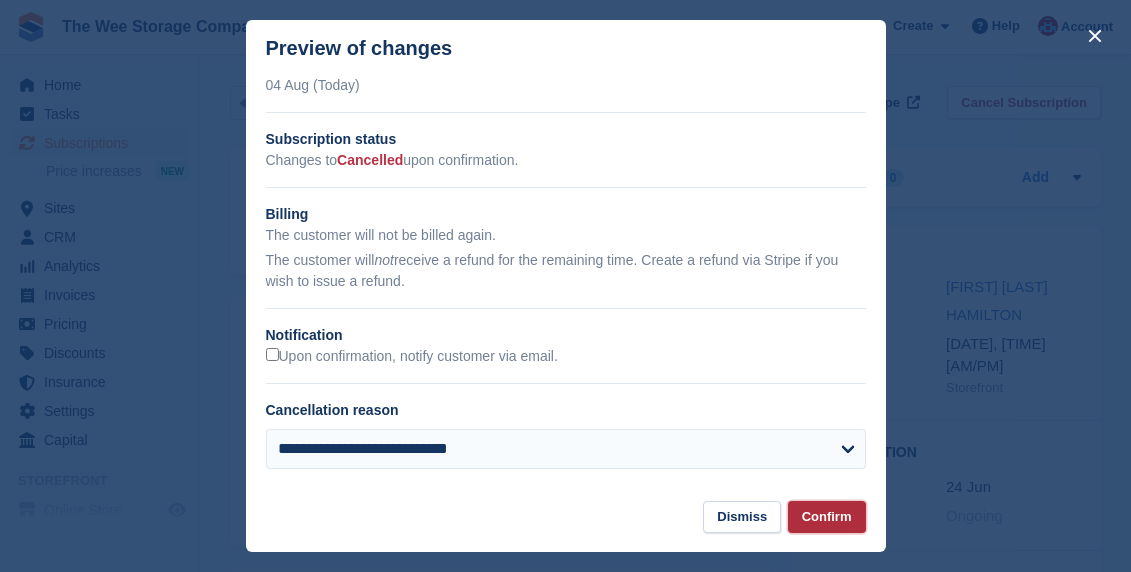click on "Confirm" at bounding box center [827, 517] 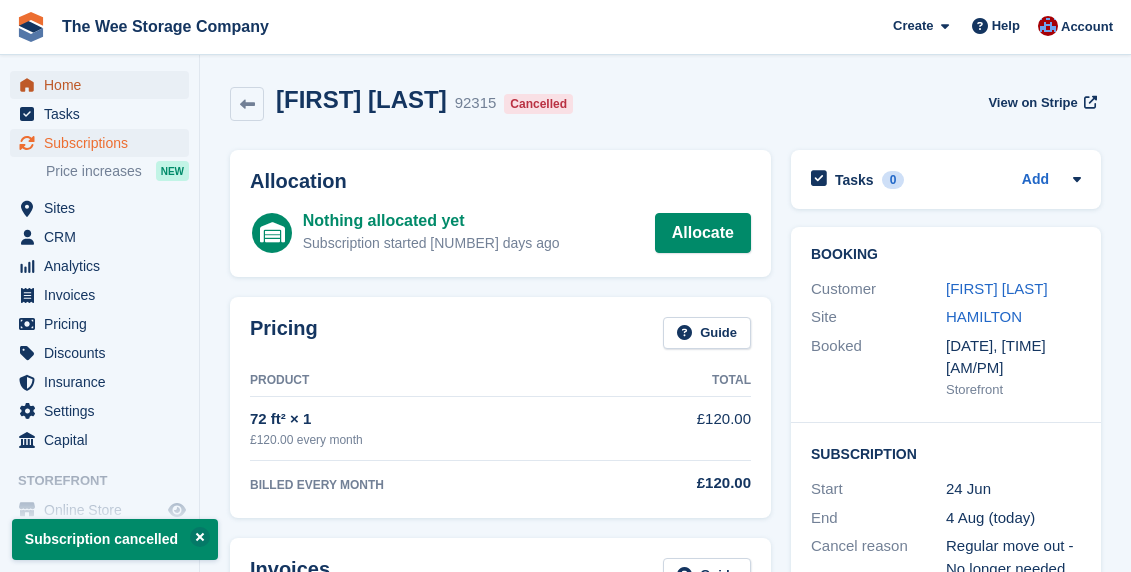 click on "Home" at bounding box center (104, 85) 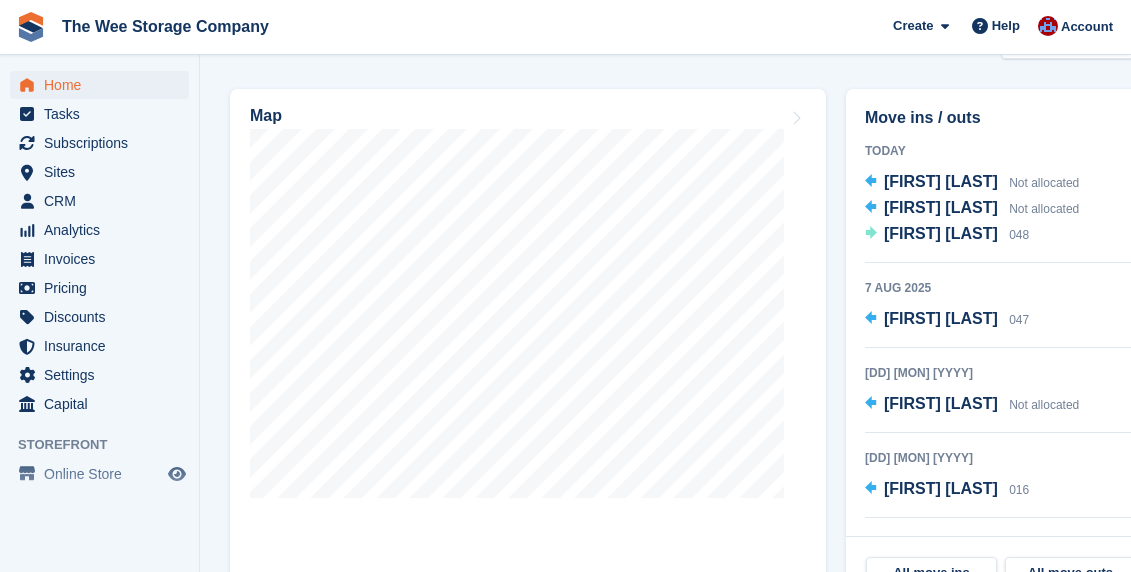 scroll, scrollTop: 752, scrollLeft: 0, axis: vertical 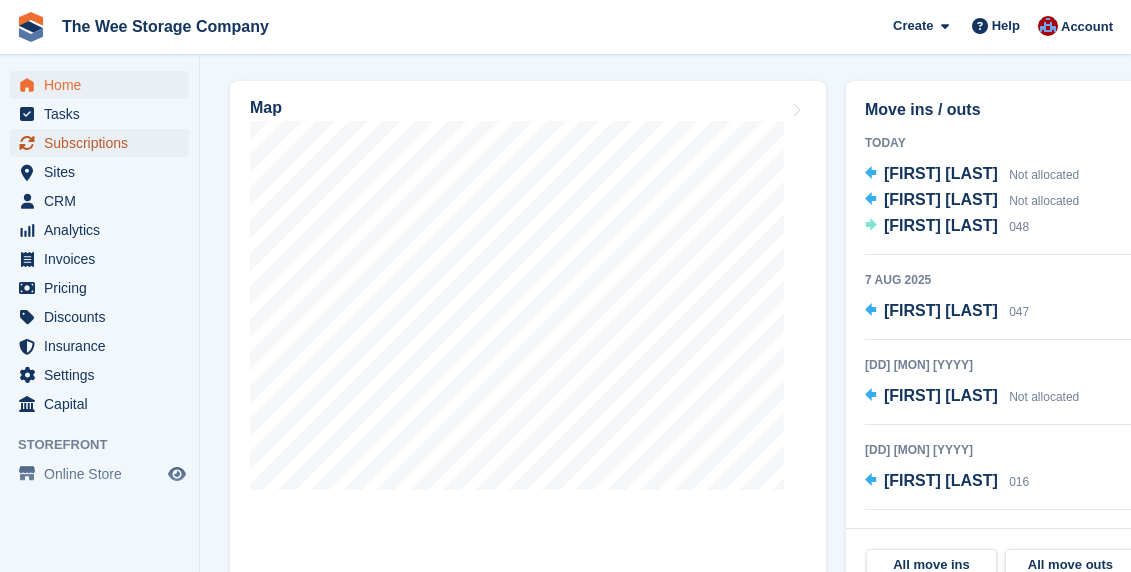 click on "Subscriptions" at bounding box center (104, 143) 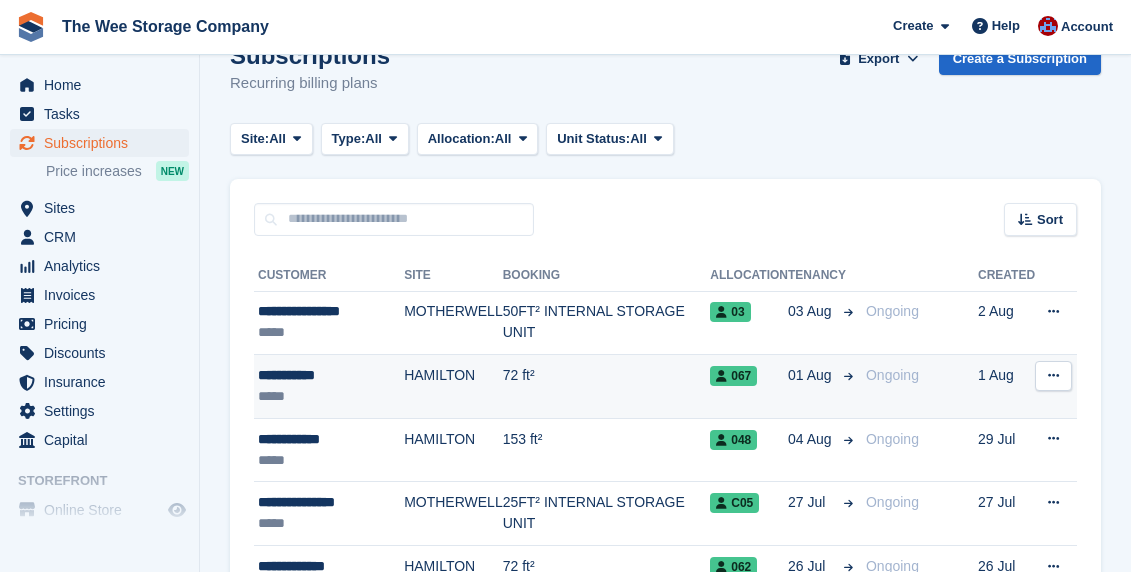 scroll, scrollTop: 0, scrollLeft: 0, axis: both 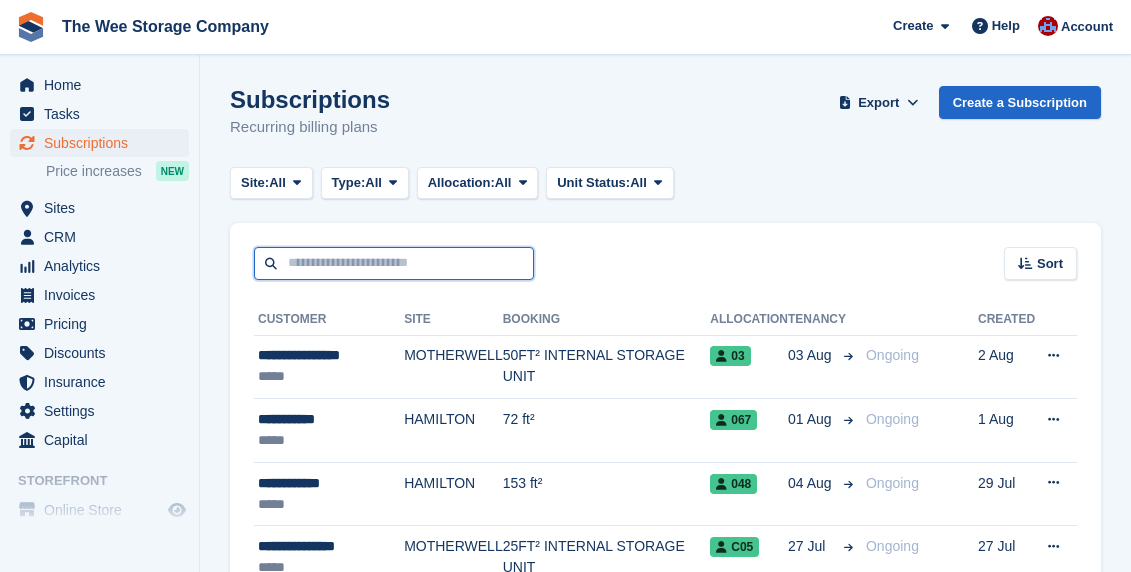 click at bounding box center (394, 263) 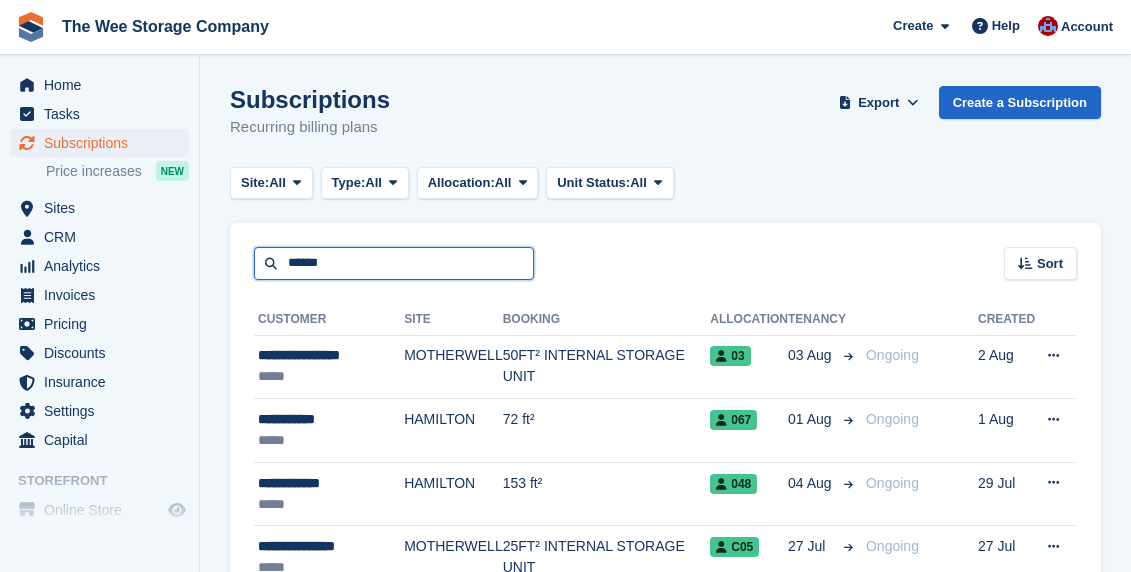 type on "******" 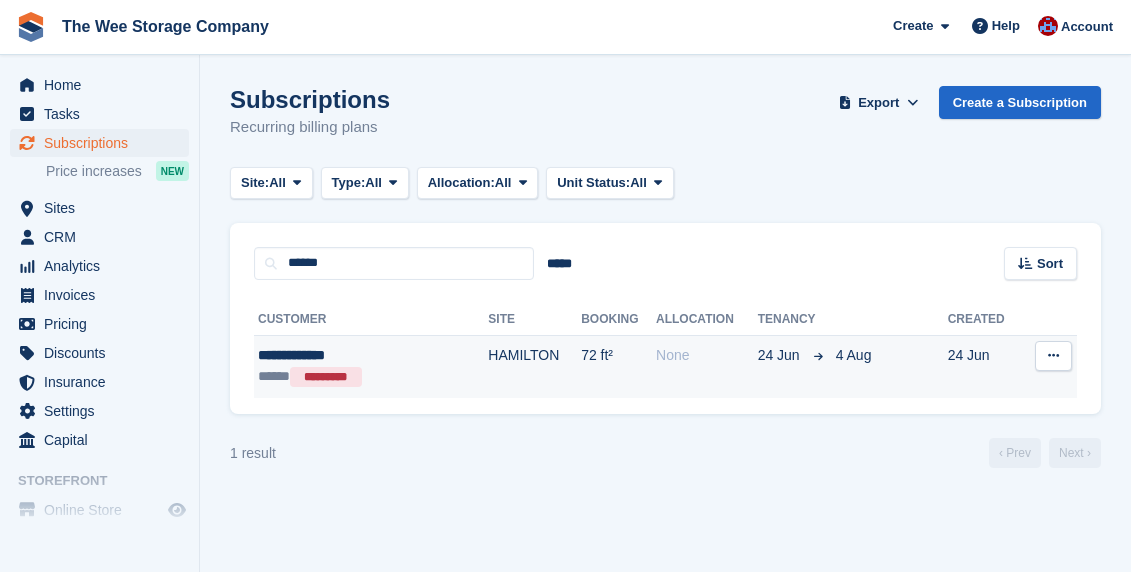 click on "24 Jun" at bounding box center [782, 355] 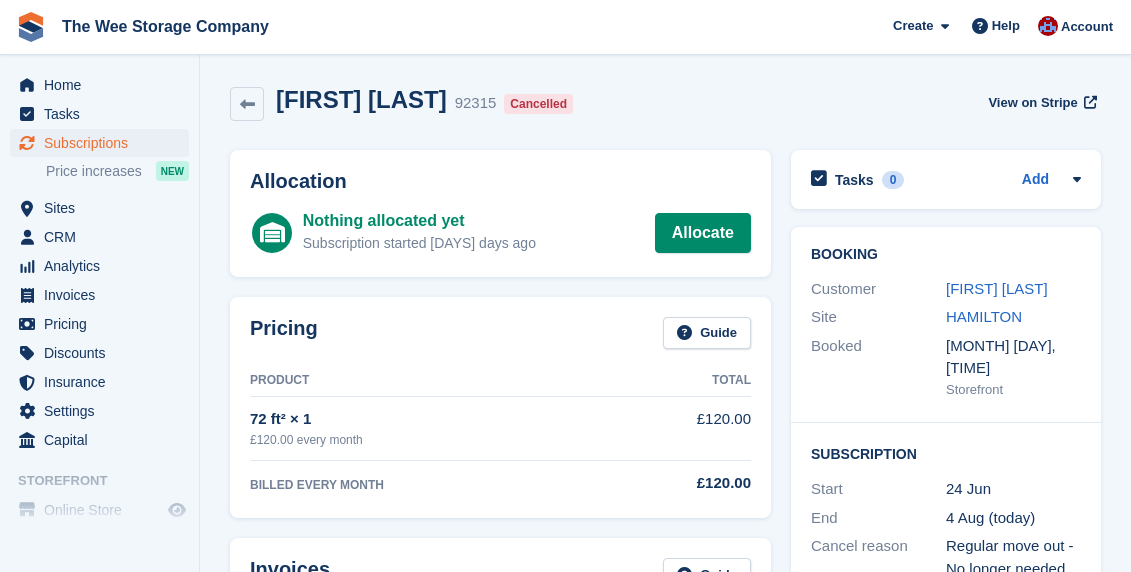 scroll, scrollTop: 0, scrollLeft: 0, axis: both 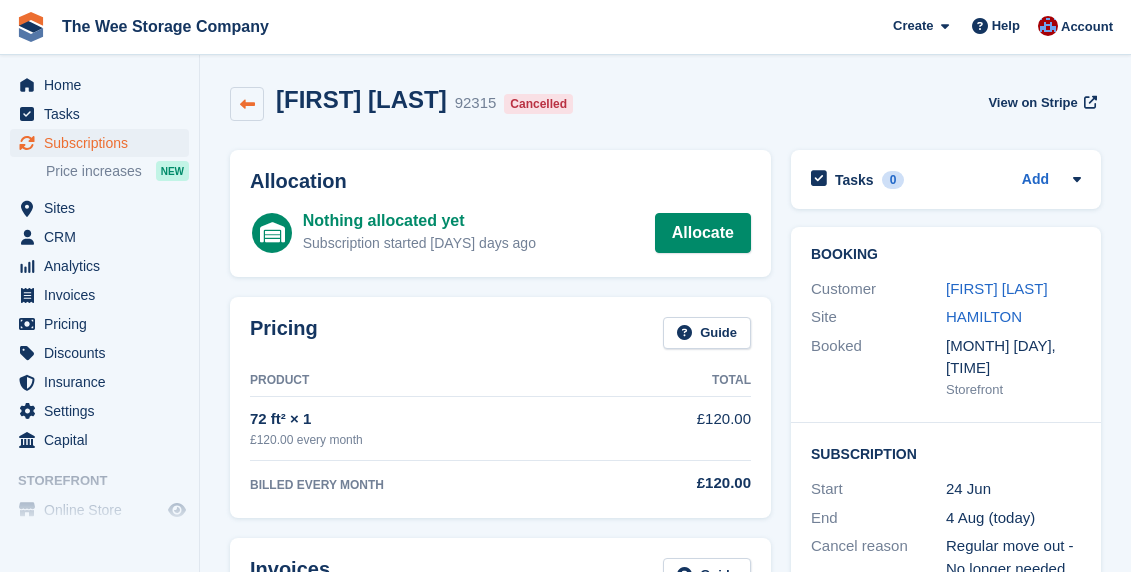 click at bounding box center [247, 104] 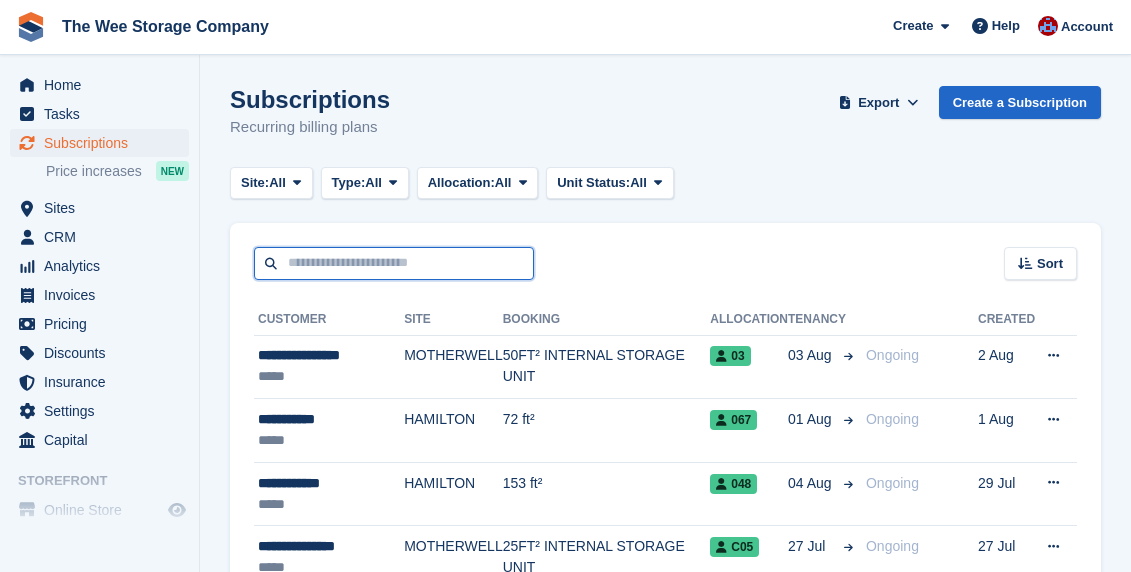click at bounding box center (394, 263) 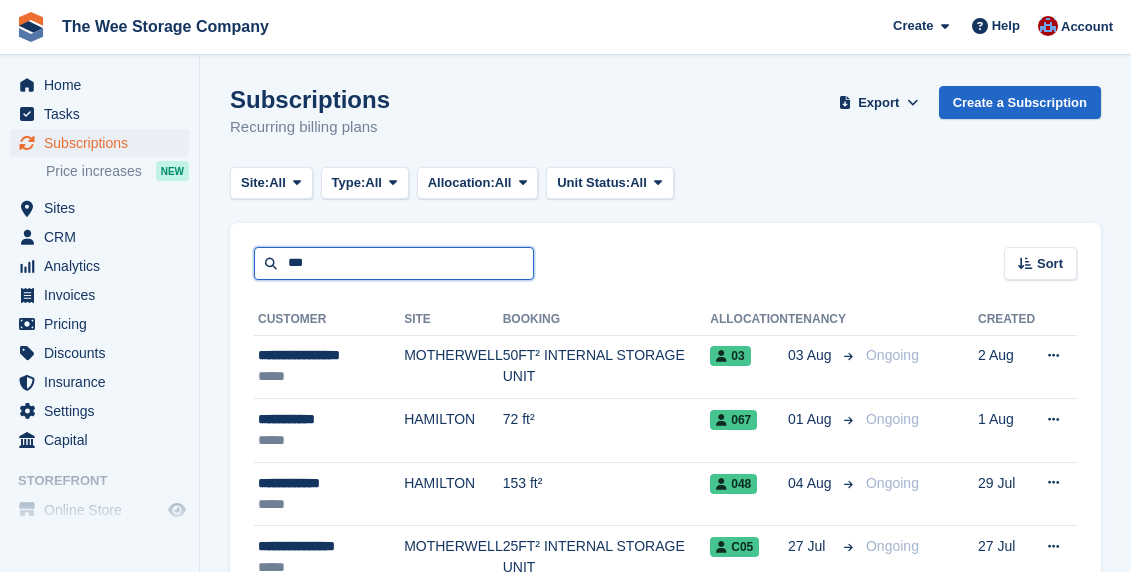 type on "***" 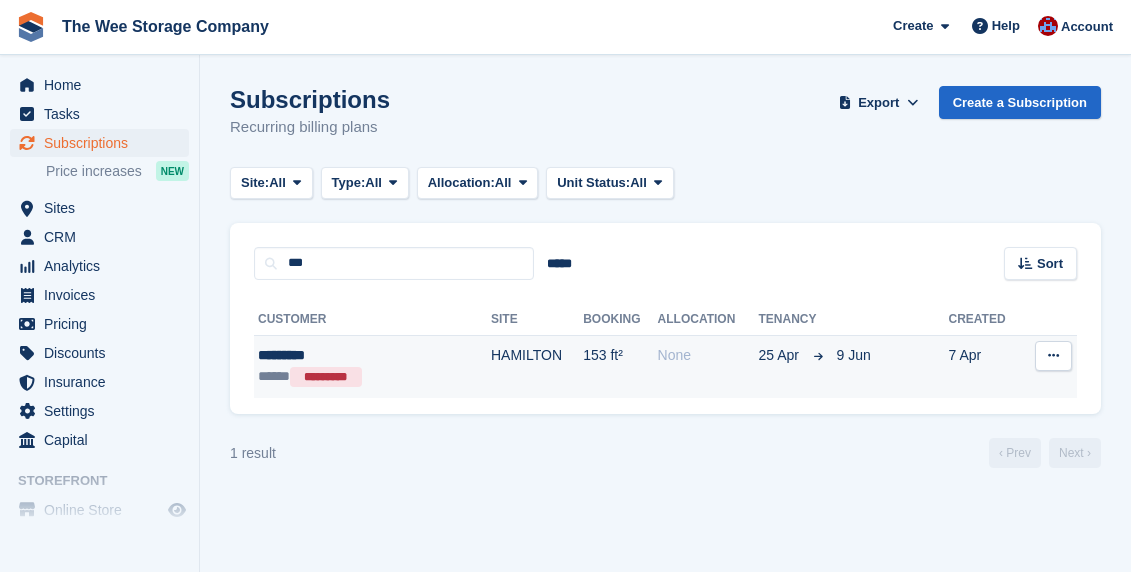 click on "25 Apr" at bounding box center (782, 355) 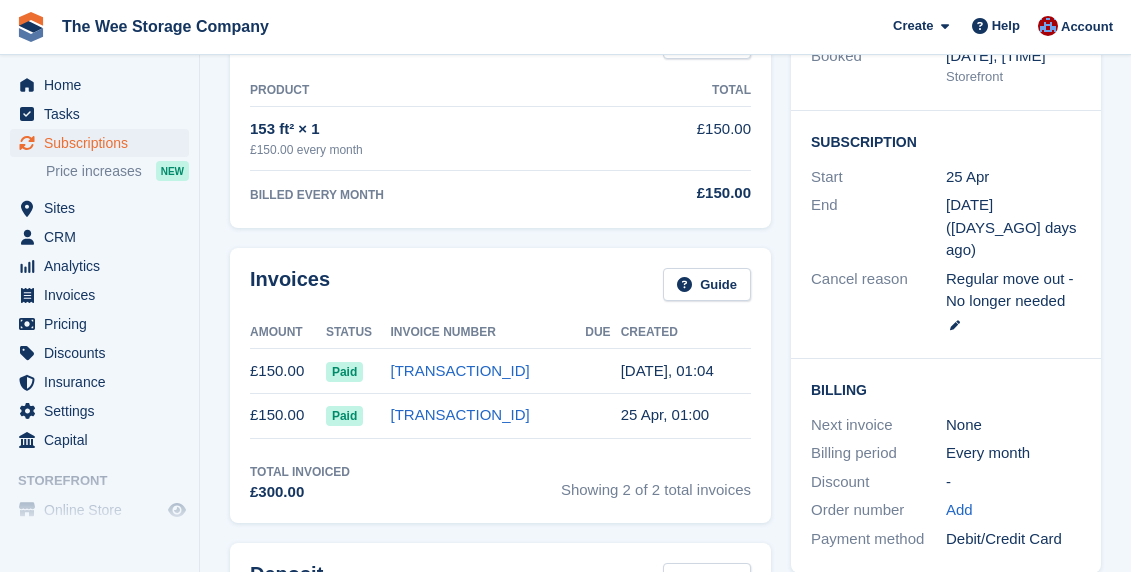 scroll, scrollTop: 294, scrollLeft: 0, axis: vertical 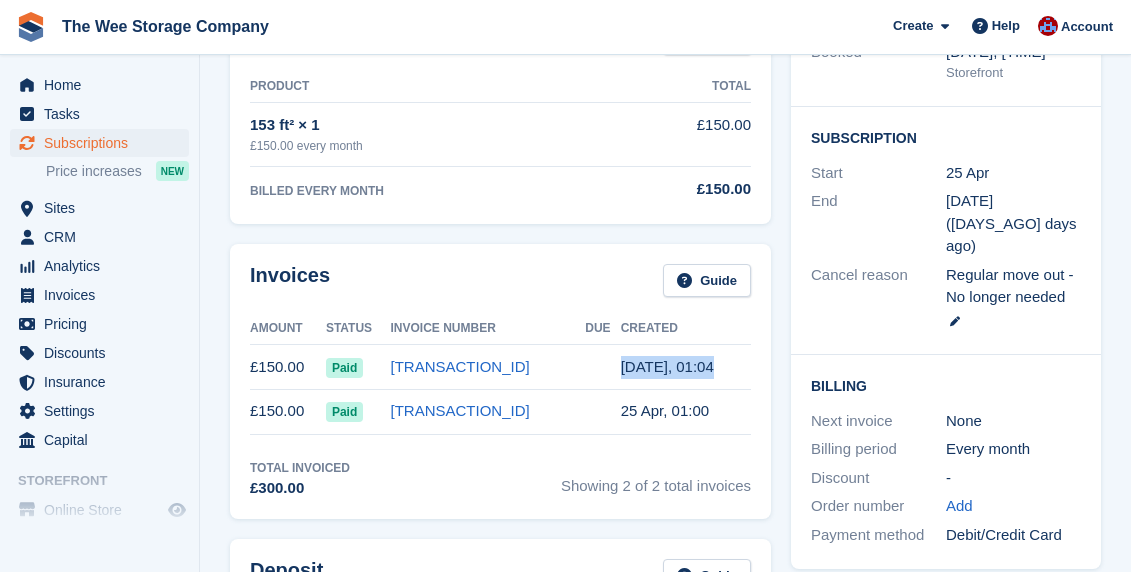 drag, startPoint x: 607, startPoint y: 362, endPoint x: 706, endPoint y: 366, distance: 99.08077 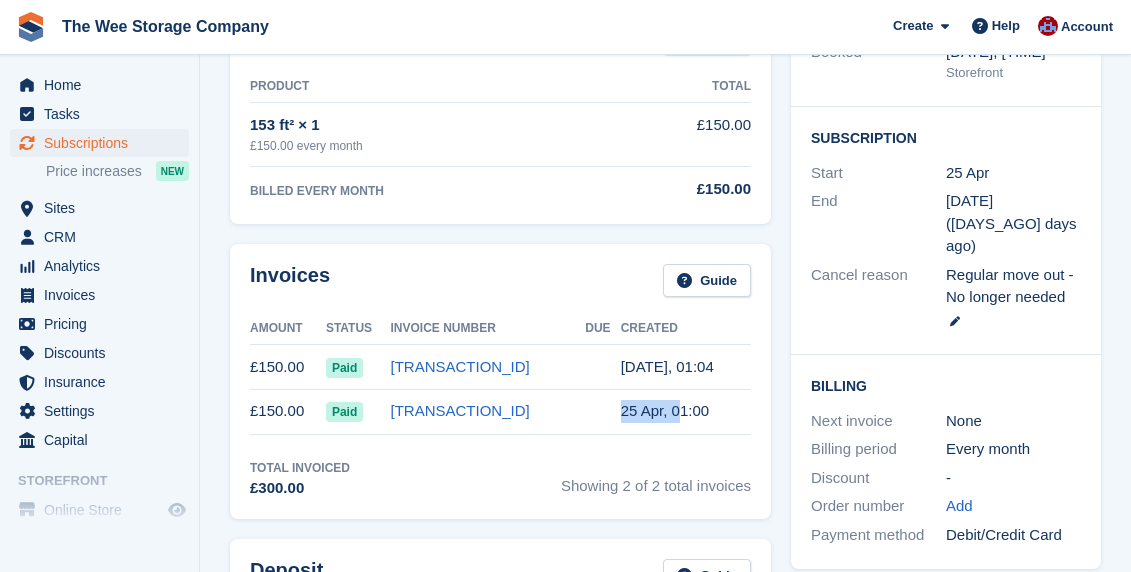 drag, startPoint x: 598, startPoint y: 414, endPoint x: 670, endPoint y: 417, distance: 72.06247 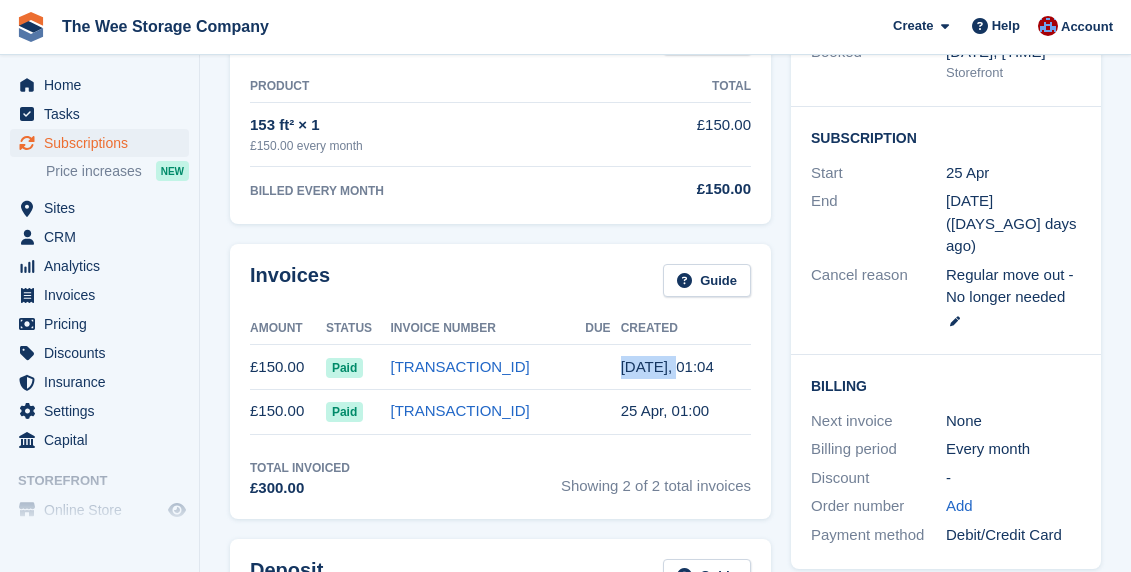 drag, startPoint x: 611, startPoint y: 364, endPoint x: 670, endPoint y: 371, distance: 59.413803 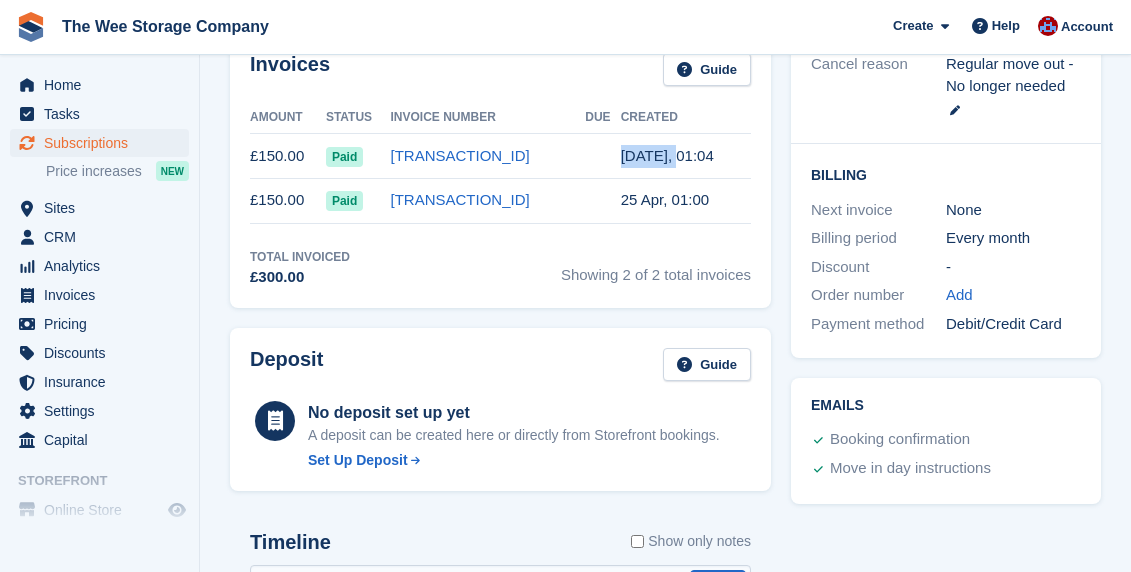 scroll, scrollTop: 519, scrollLeft: 0, axis: vertical 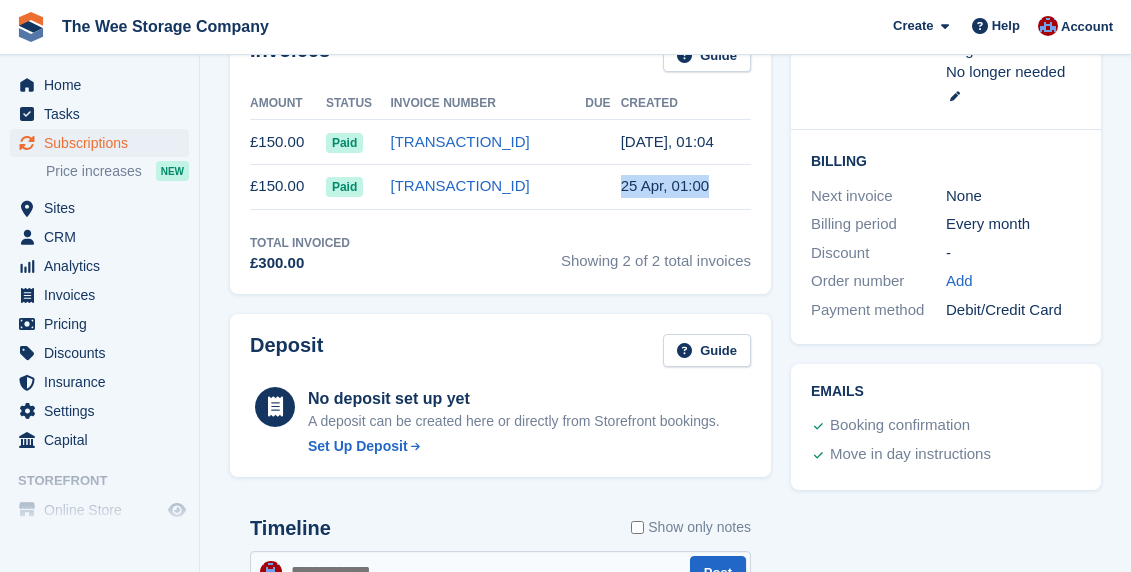 drag, startPoint x: 609, startPoint y: 186, endPoint x: 696, endPoint y: 188, distance: 87.02299 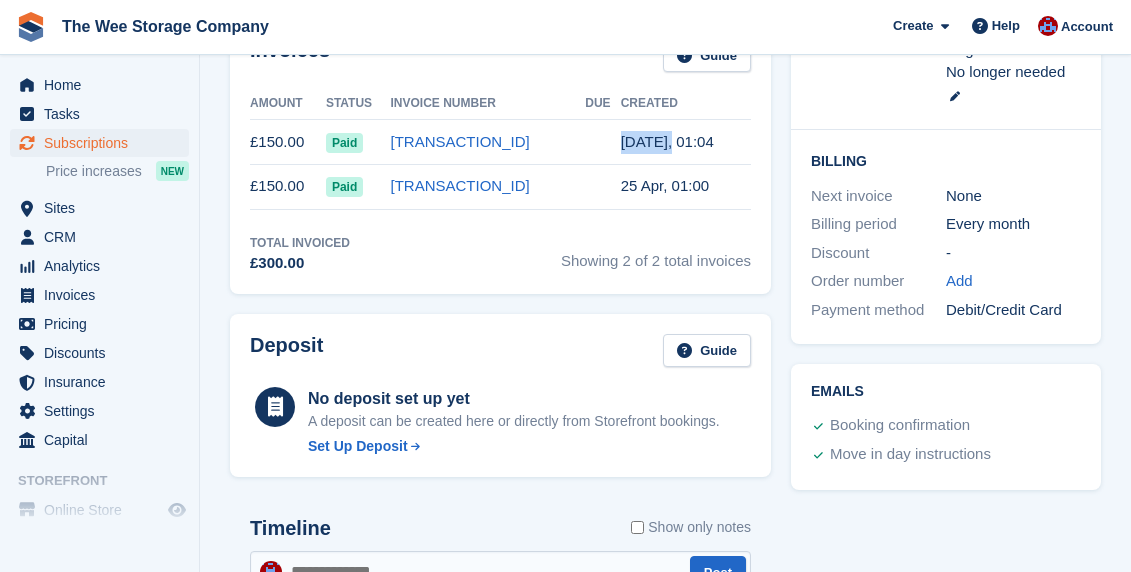 drag, startPoint x: 601, startPoint y: 137, endPoint x: 663, endPoint y: 138, distance: 62.008064 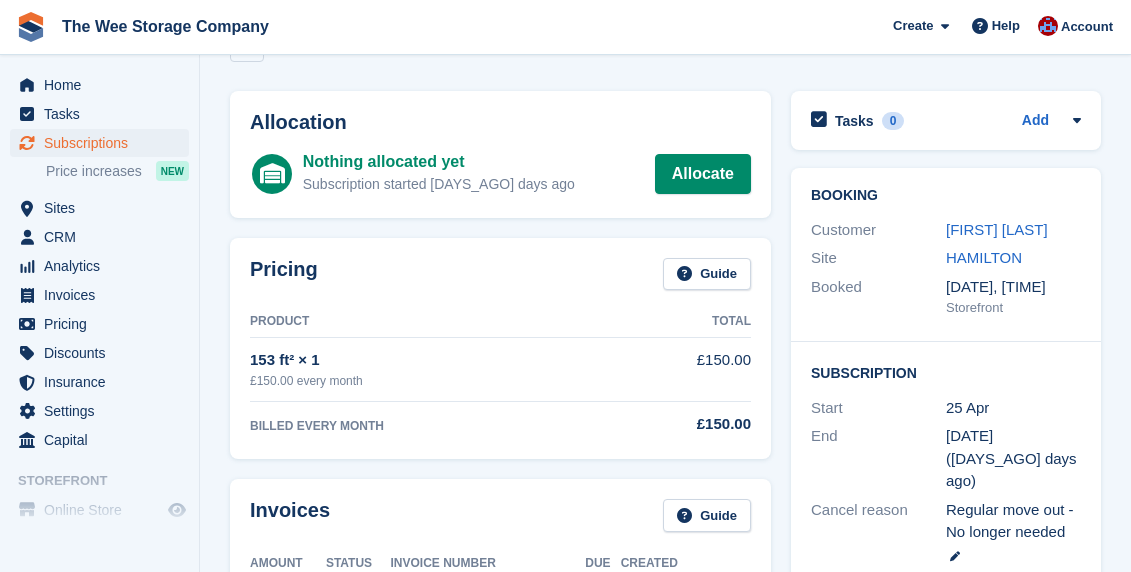 scroll, scrollTop: 0, scrollLeft: 0, axis: both 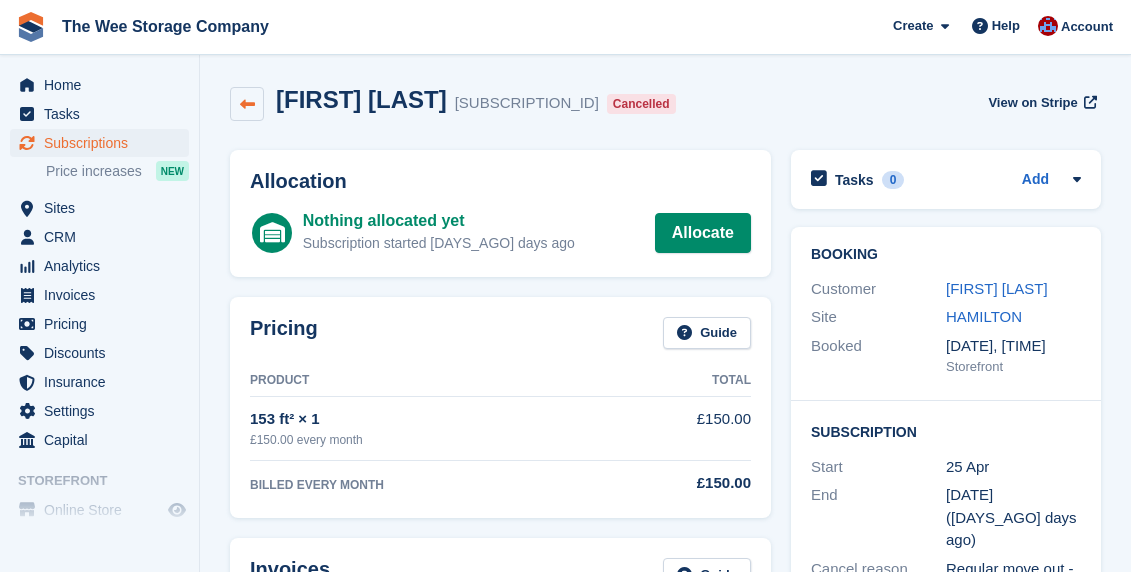 click at bounding box center (247, 104) 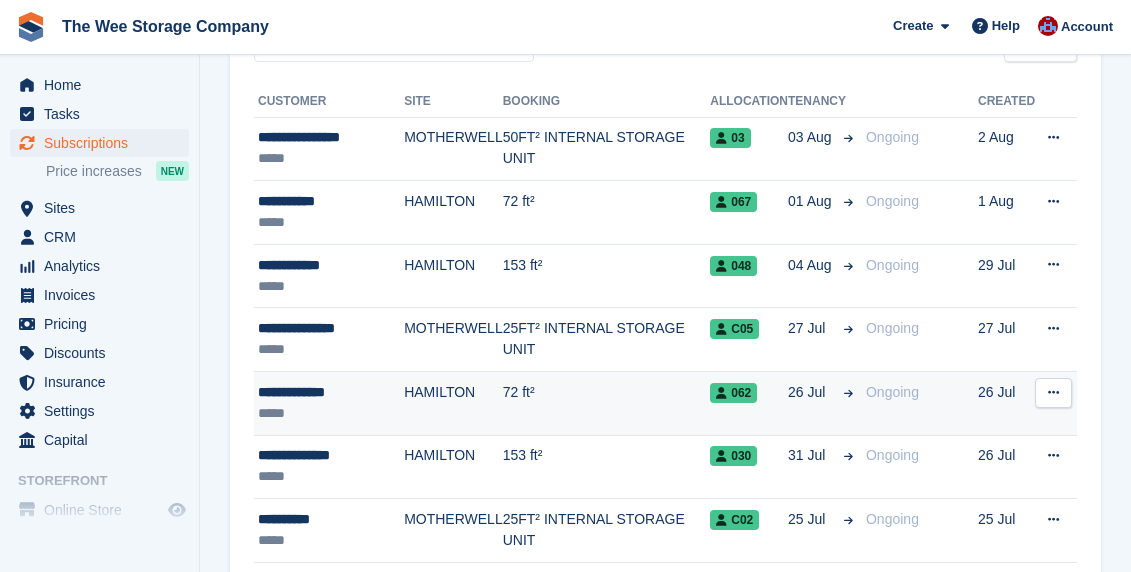 scroll, scrollTop: 0, scrollLeft: 0, axis: both 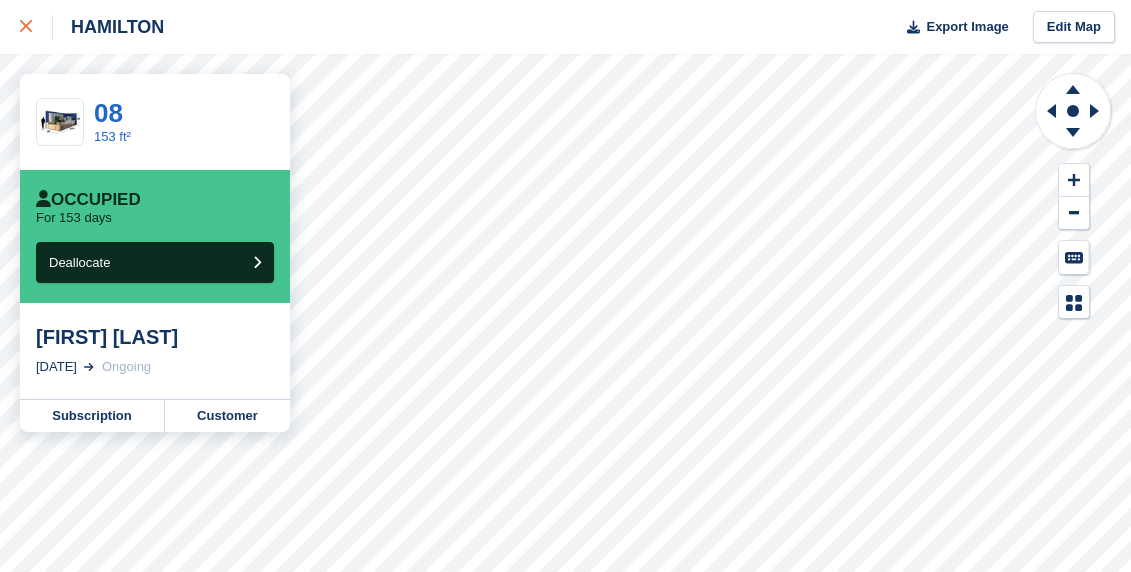 click at bounding box center (36, 27) 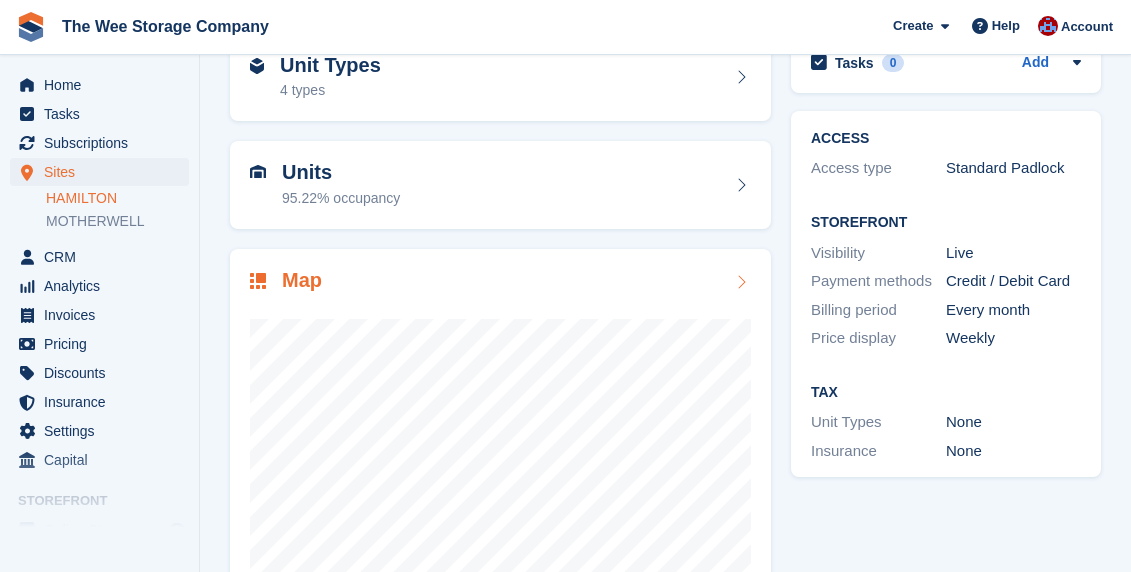 scroll, scrollTop: 101, scrollLeft: 0, axis: vertical 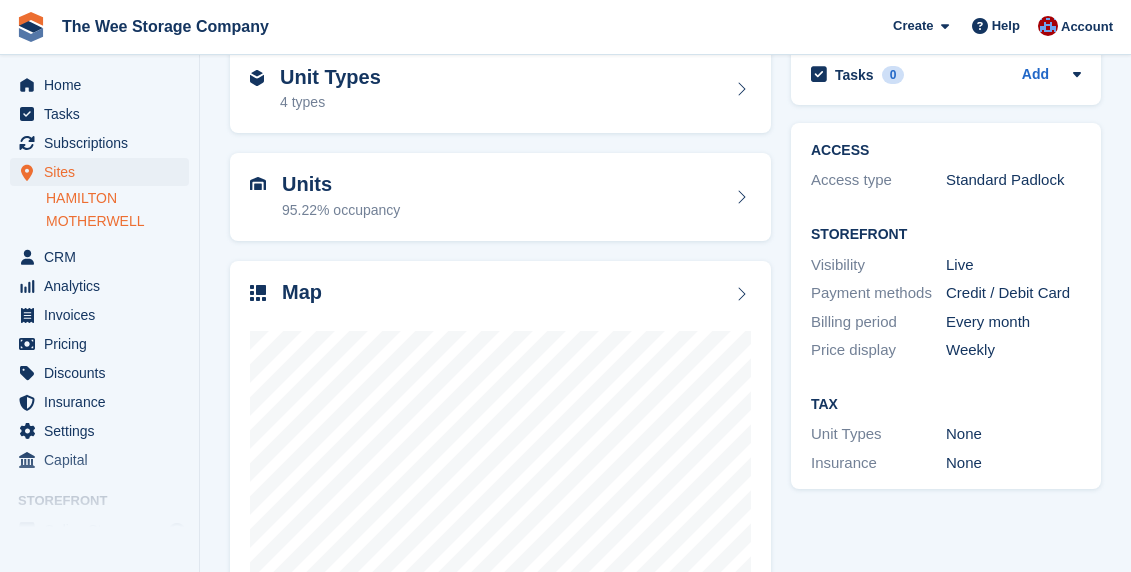 click on "MOTHERWELL" at bounding box center (117, 221) 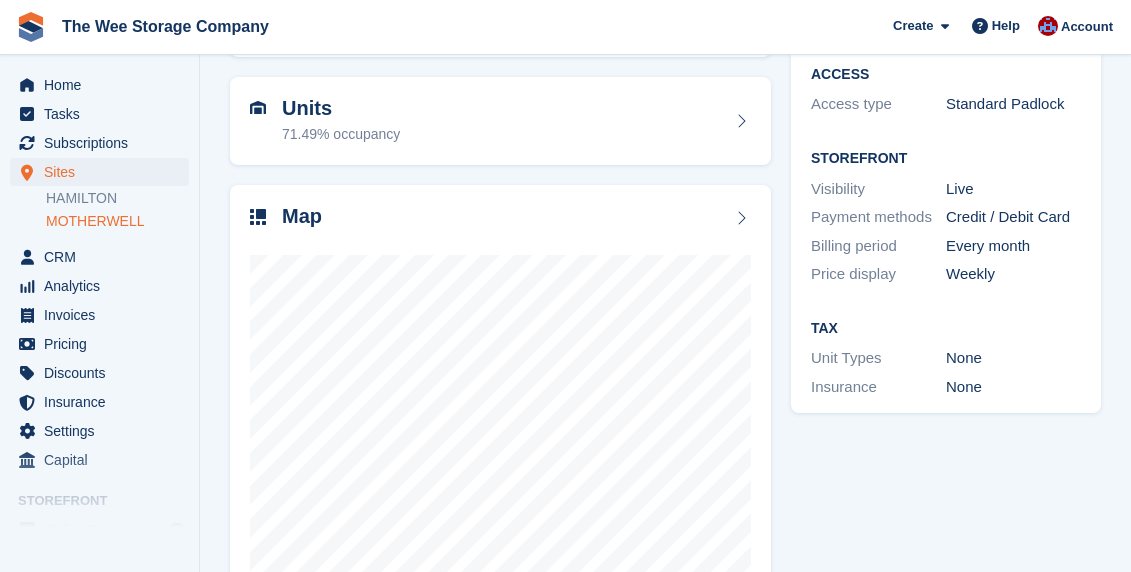 scroll, scrollTop: 191, scrollLeft: 0, axis: vertical 